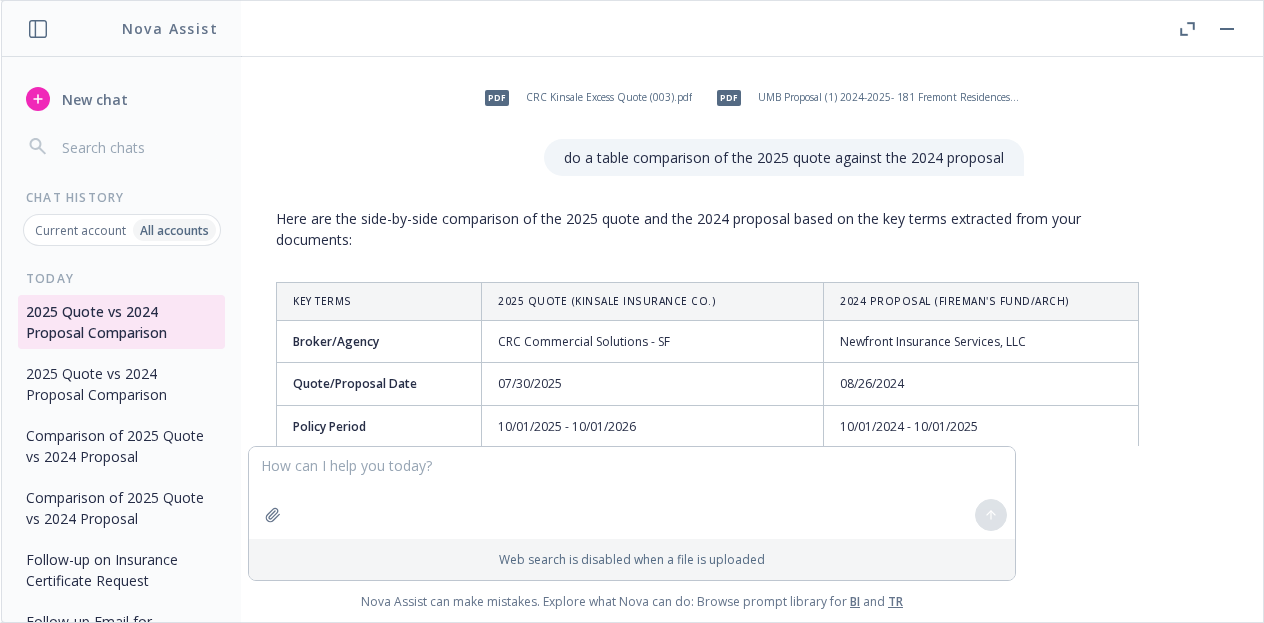 scroll, scrollTop: 0, scrollLeft: 0, axis: both 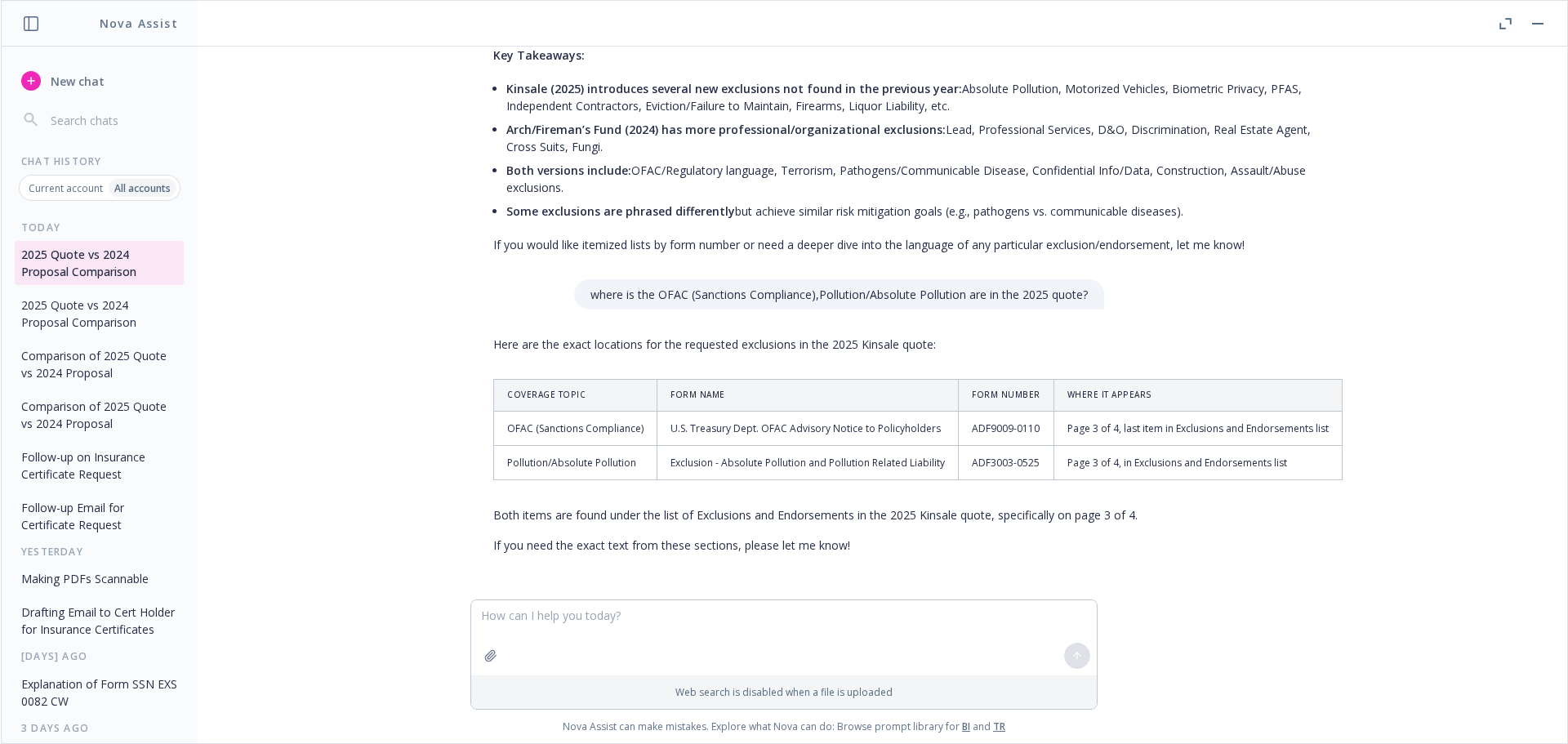 click 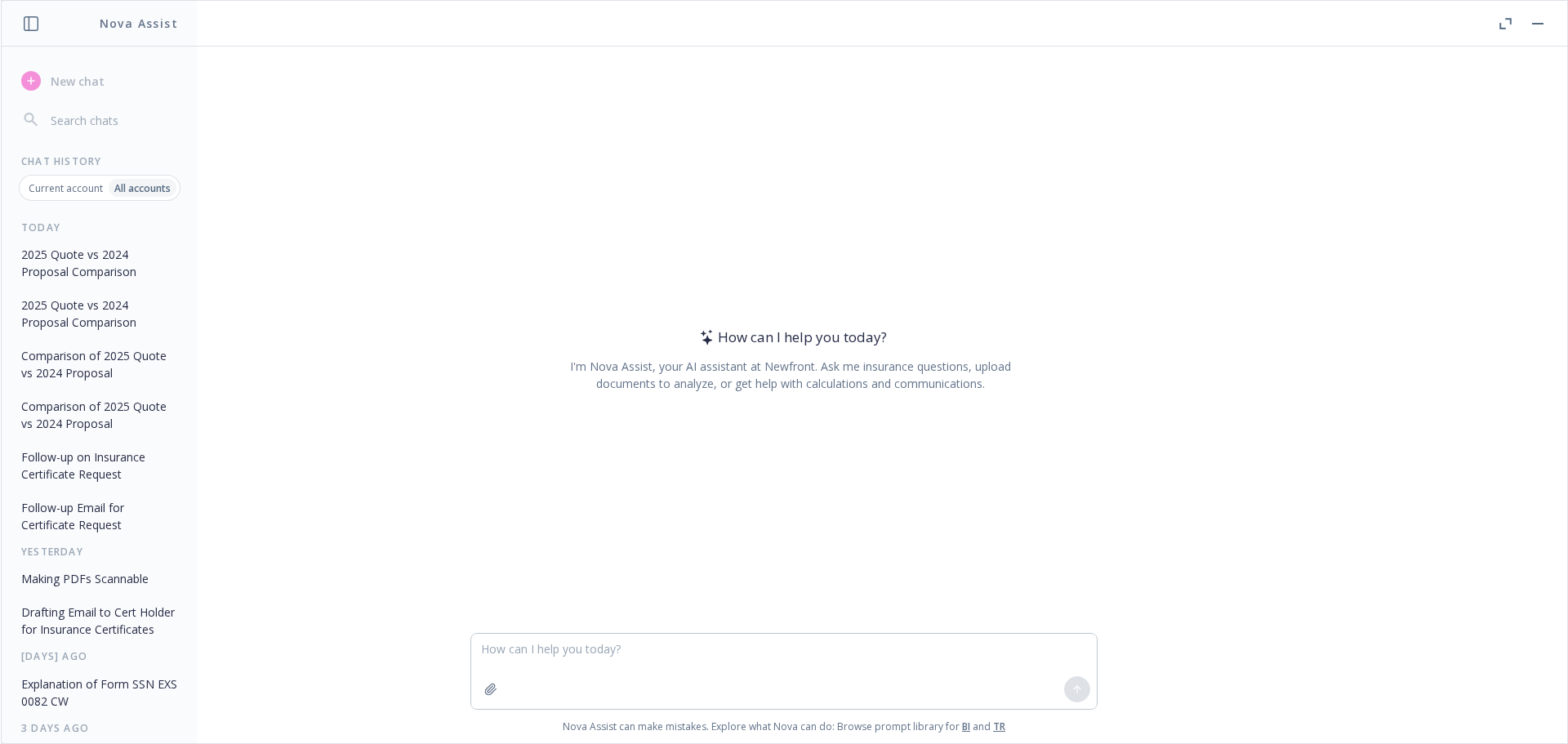 click 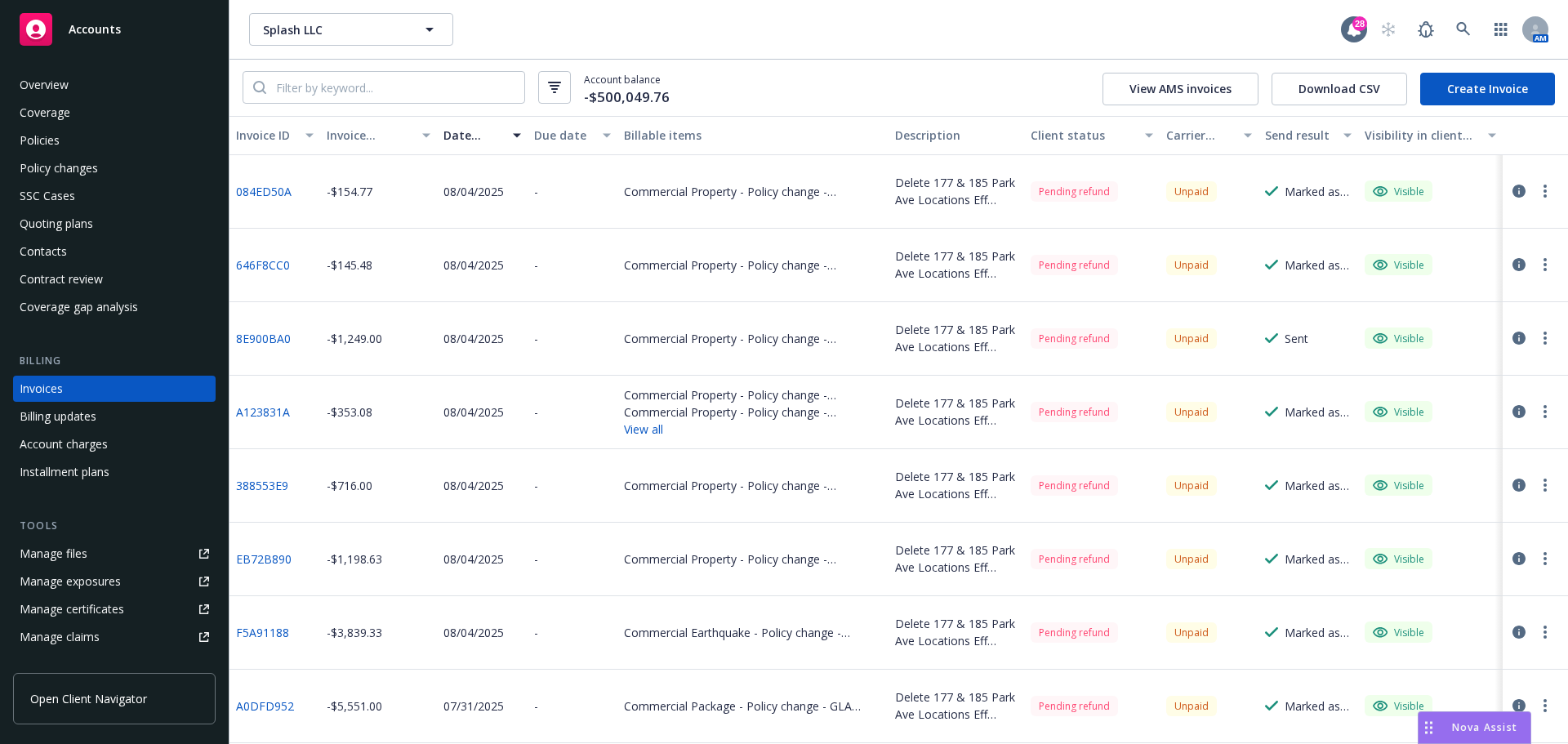 click on "Nova Assist" at bounding box center [1474, 728] 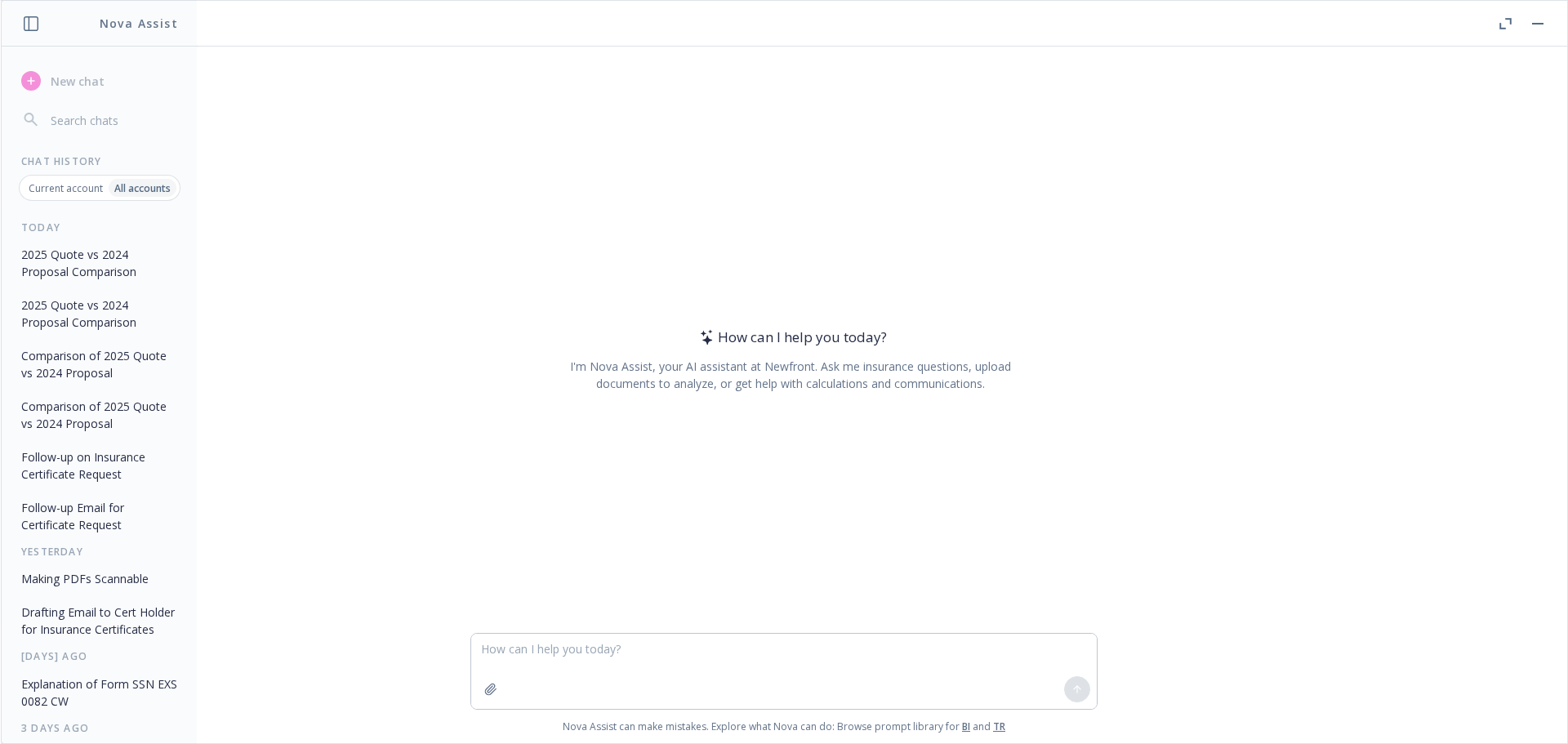 click 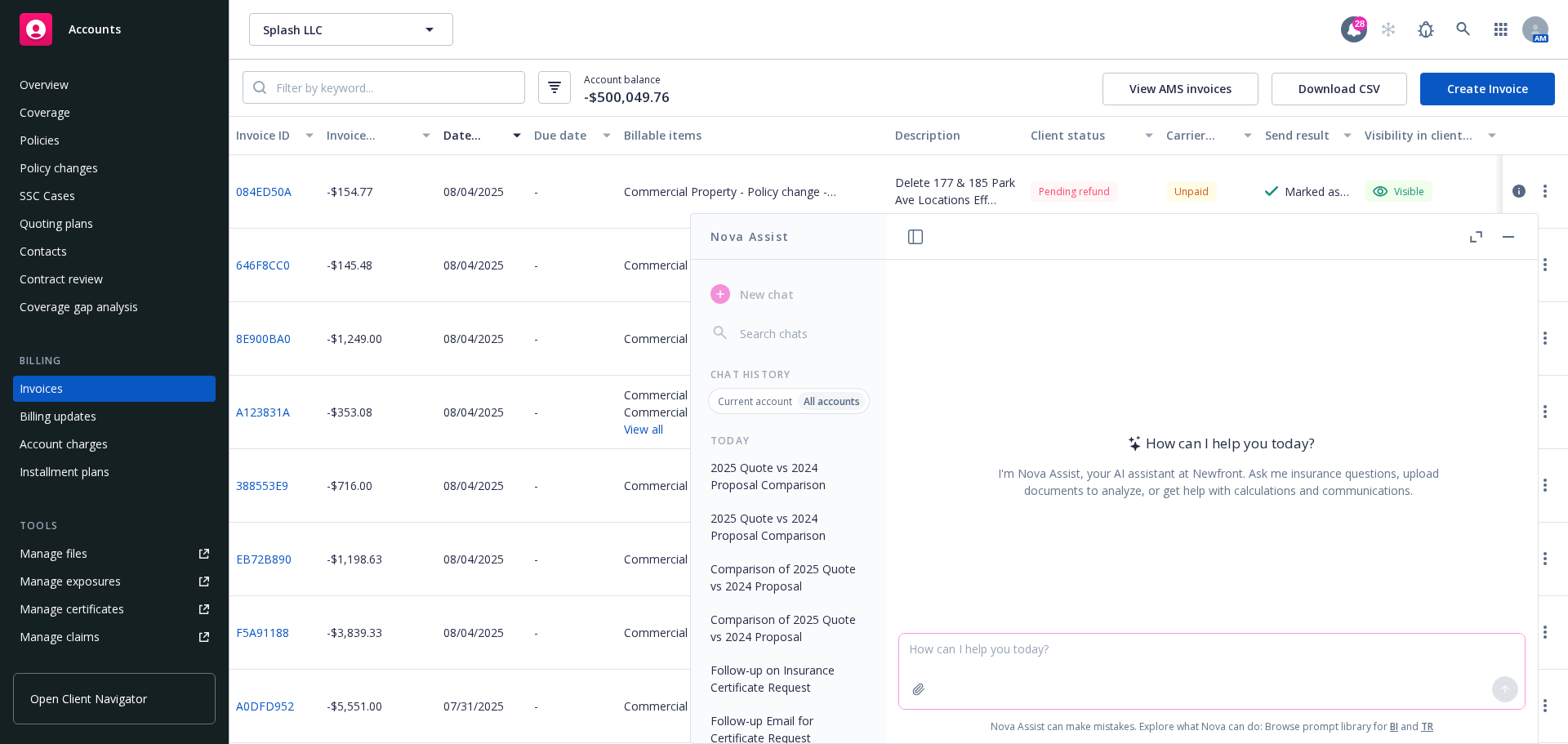 click at bounding box center [1212, 671] 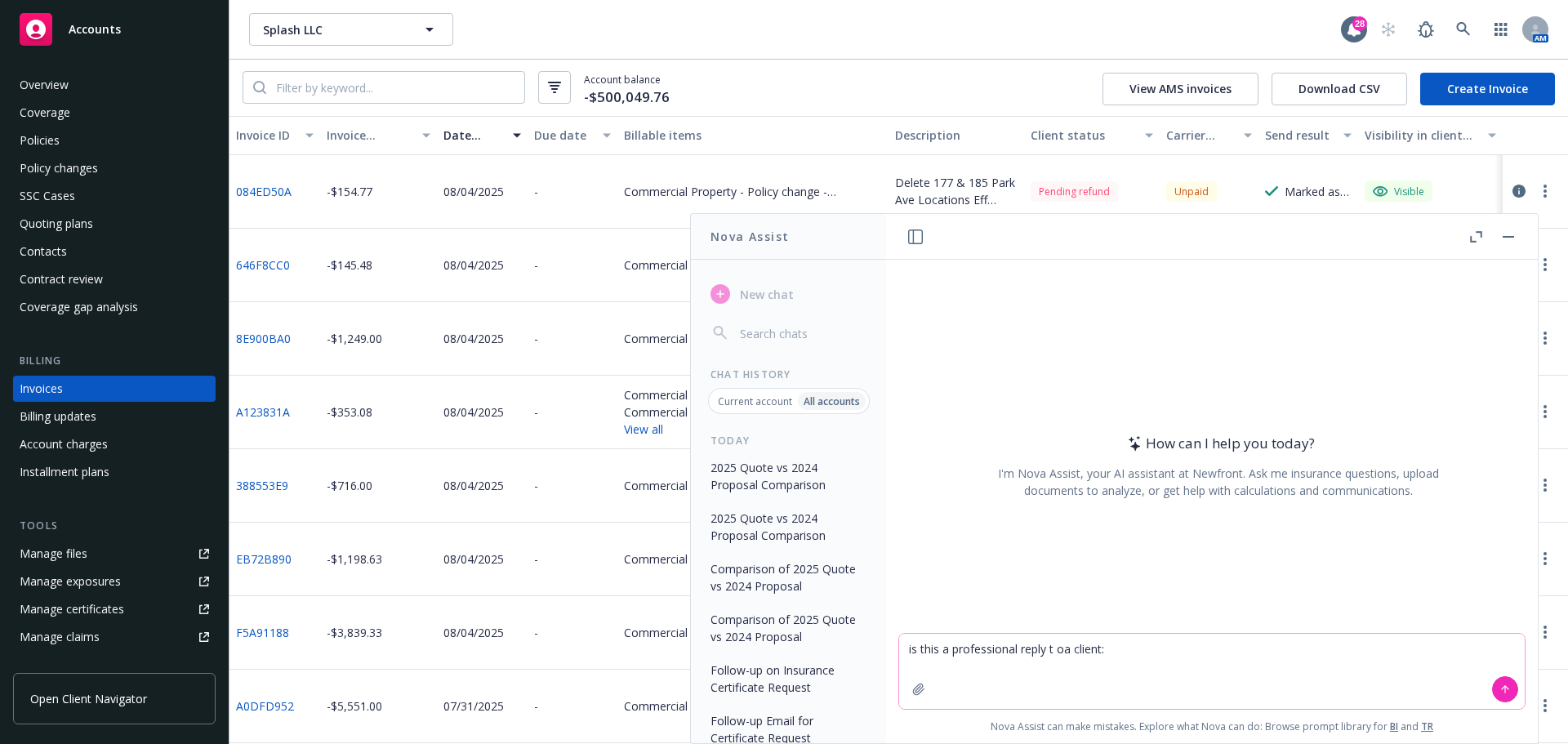 paste on "Thanks for the update. Sounds good, let us know if you need assistance with anything else.
Have a great weekend!" 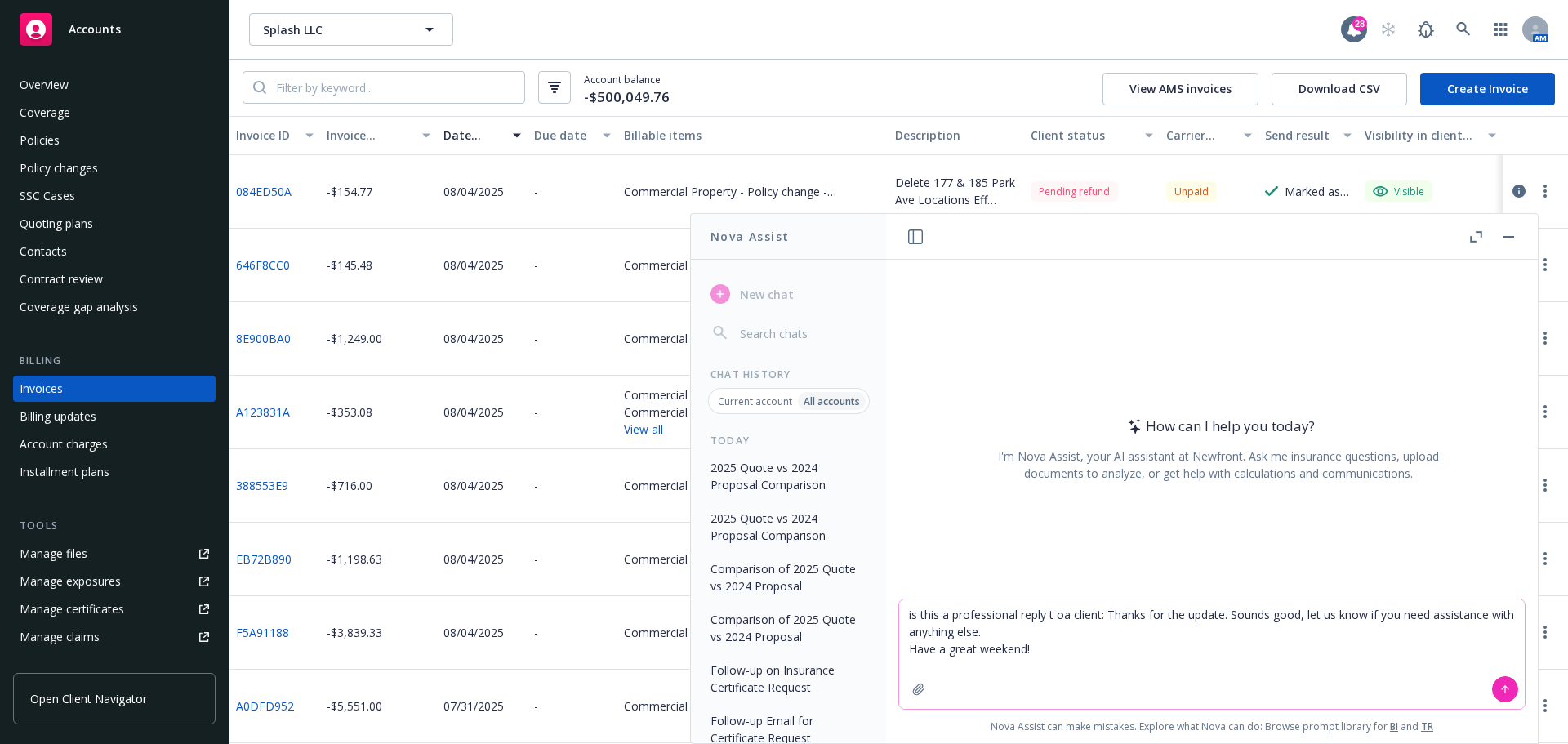 drag, startPoint x: 1018, startPoint y: 613, endPoint x: 900, endPoint y: 607, distance: 118.15244 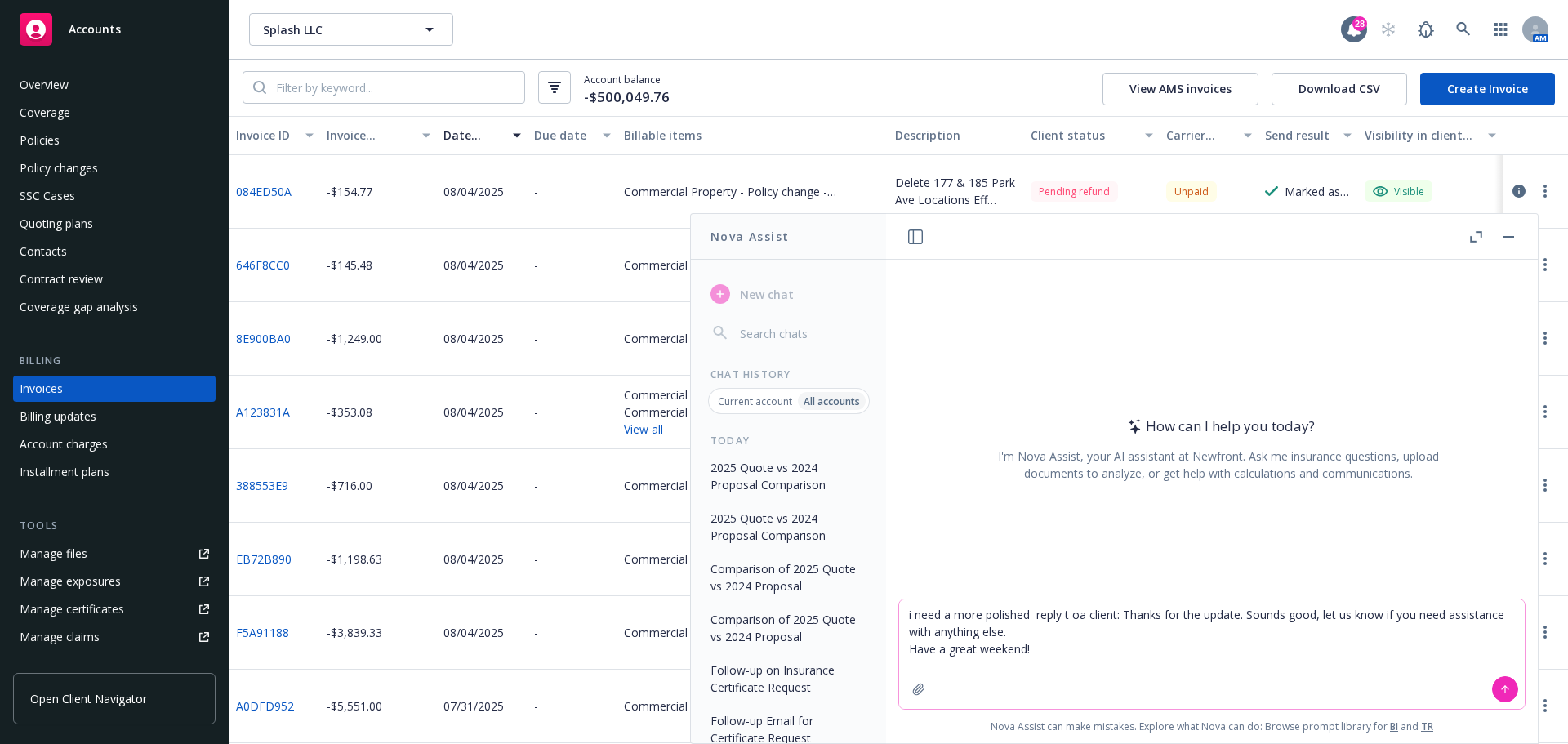 click on "i need a more polished  reply t oa client: Thanks for the update. Sounds good, let us know if you need assistance with anything else.
Have a great weekend!" at bounding box center [1212, 654] 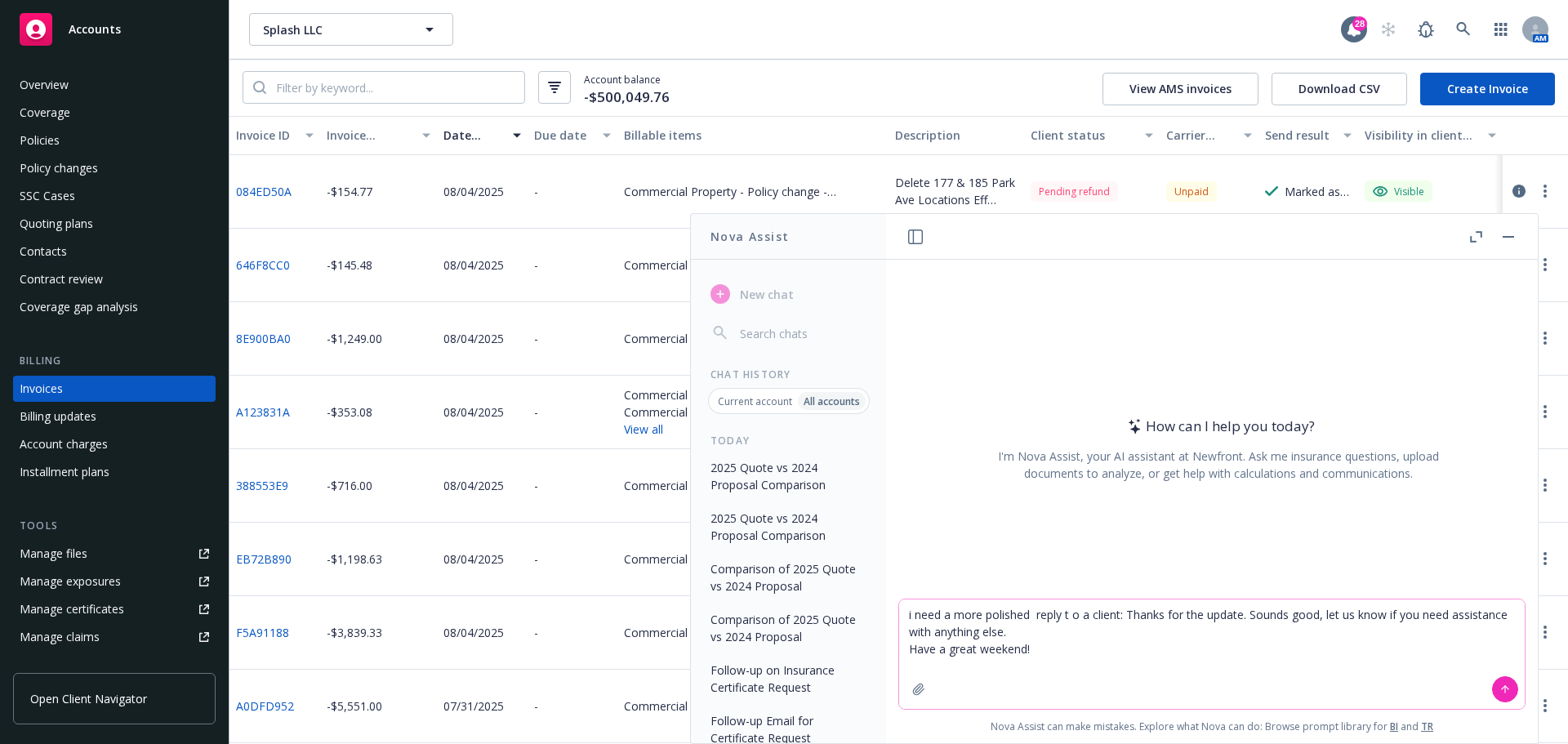 type on "i need a more polished  reply to a client: Thanks for the update. Sounds good, let us know if you need assistance with anything else.
Have a great weekend!" 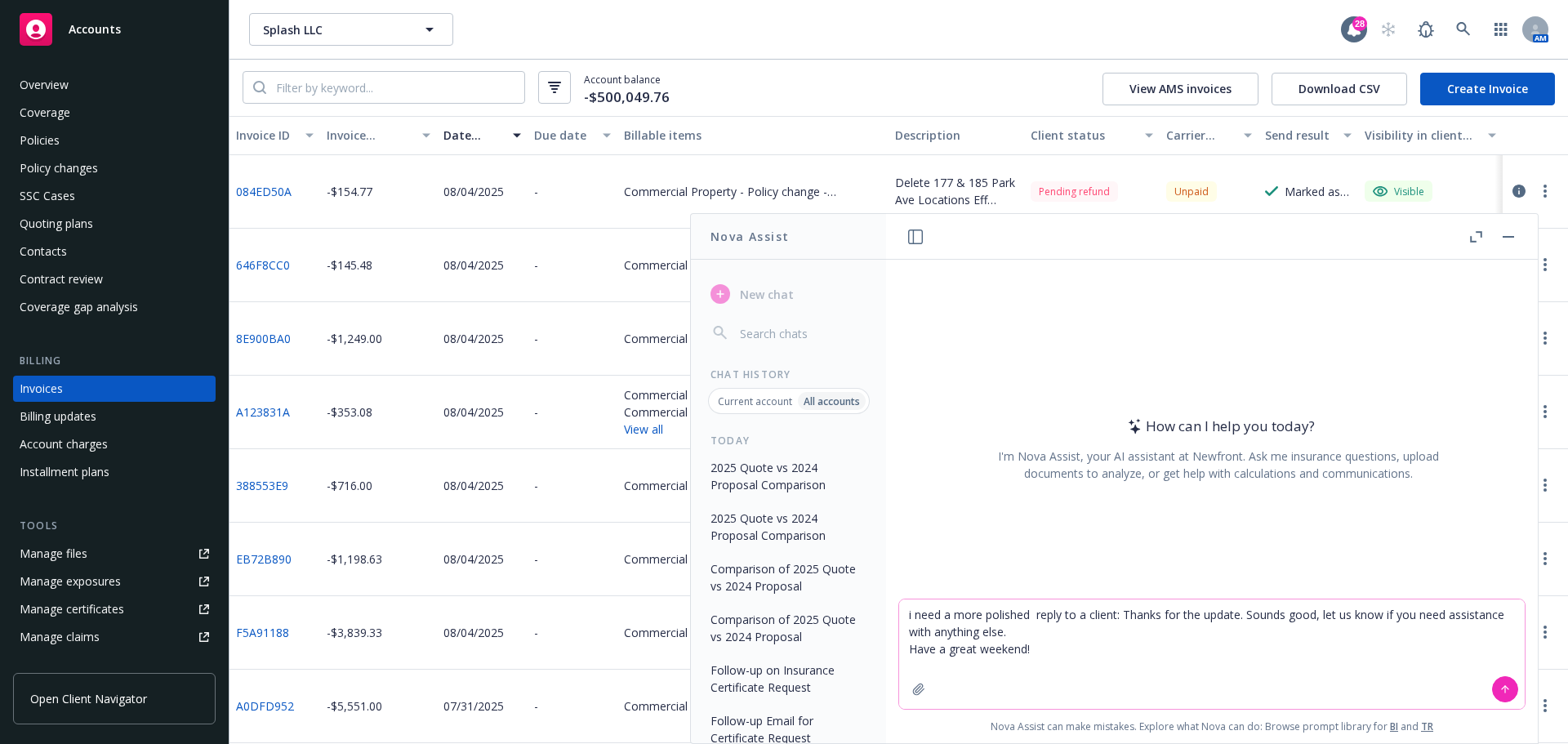 type 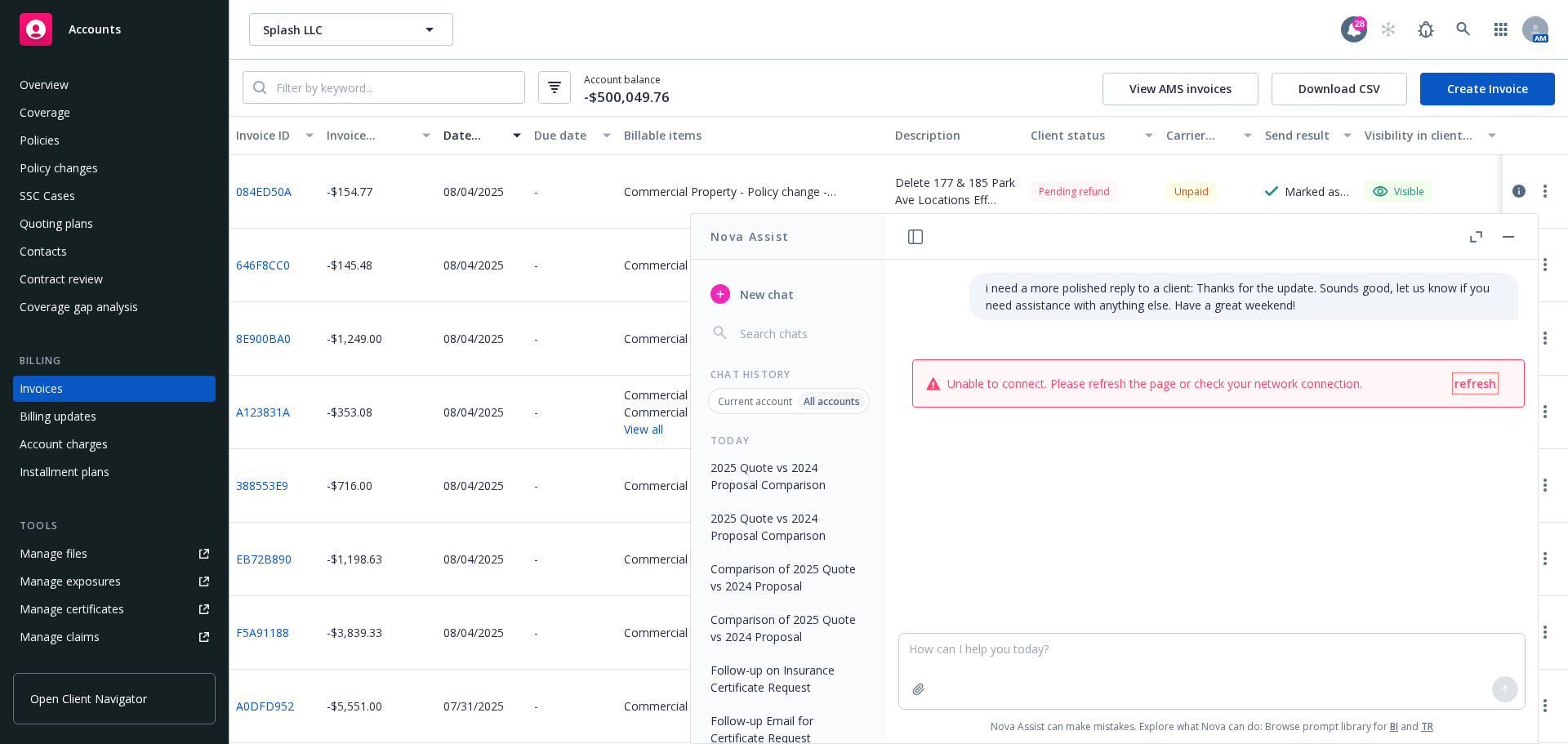 click on "refresh" at bounding box center [1475, 383] 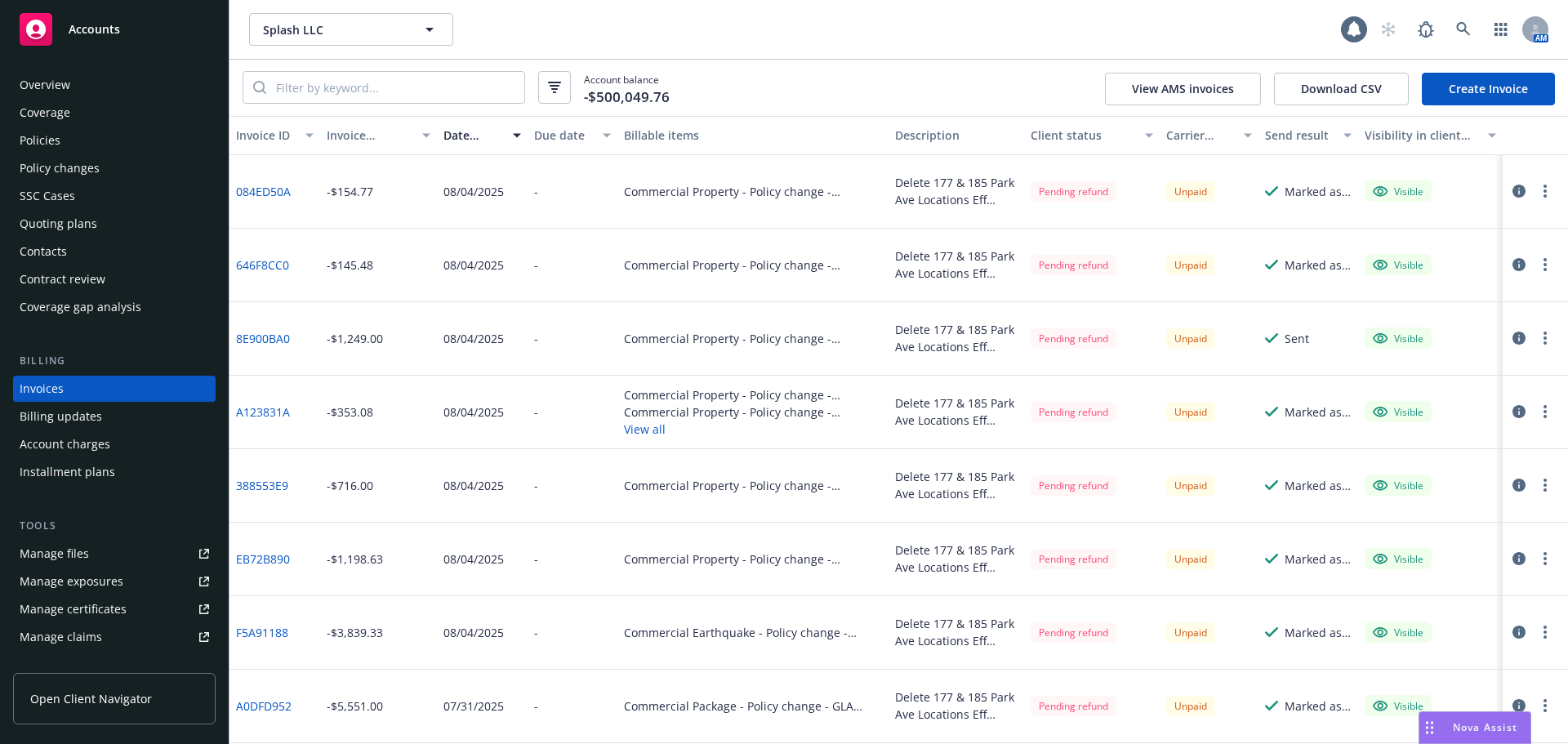 scroll, scrollTop: 0, scrollLeft: 0, axis: both 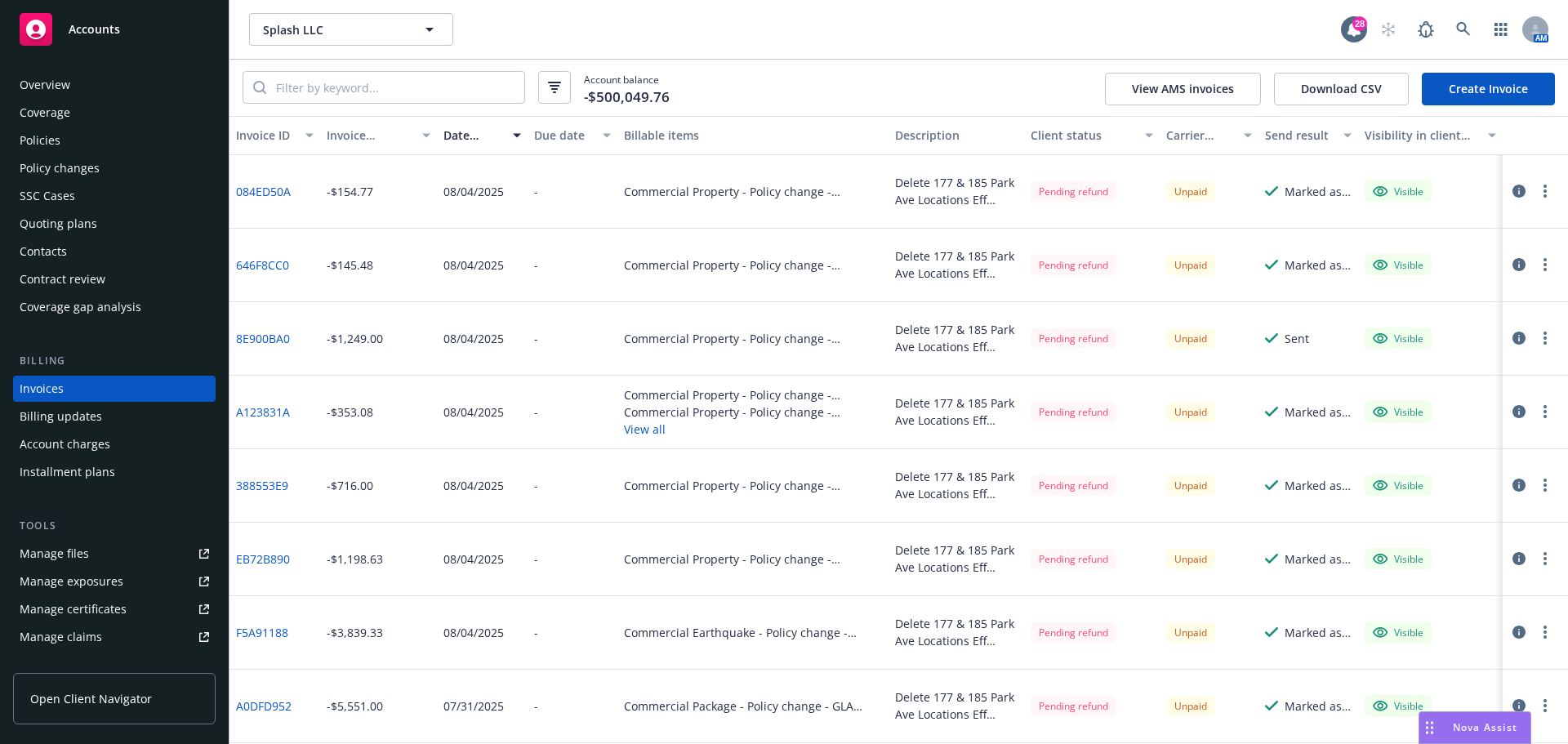 click on "Nova Assist" at bounding box center (1485, 727) 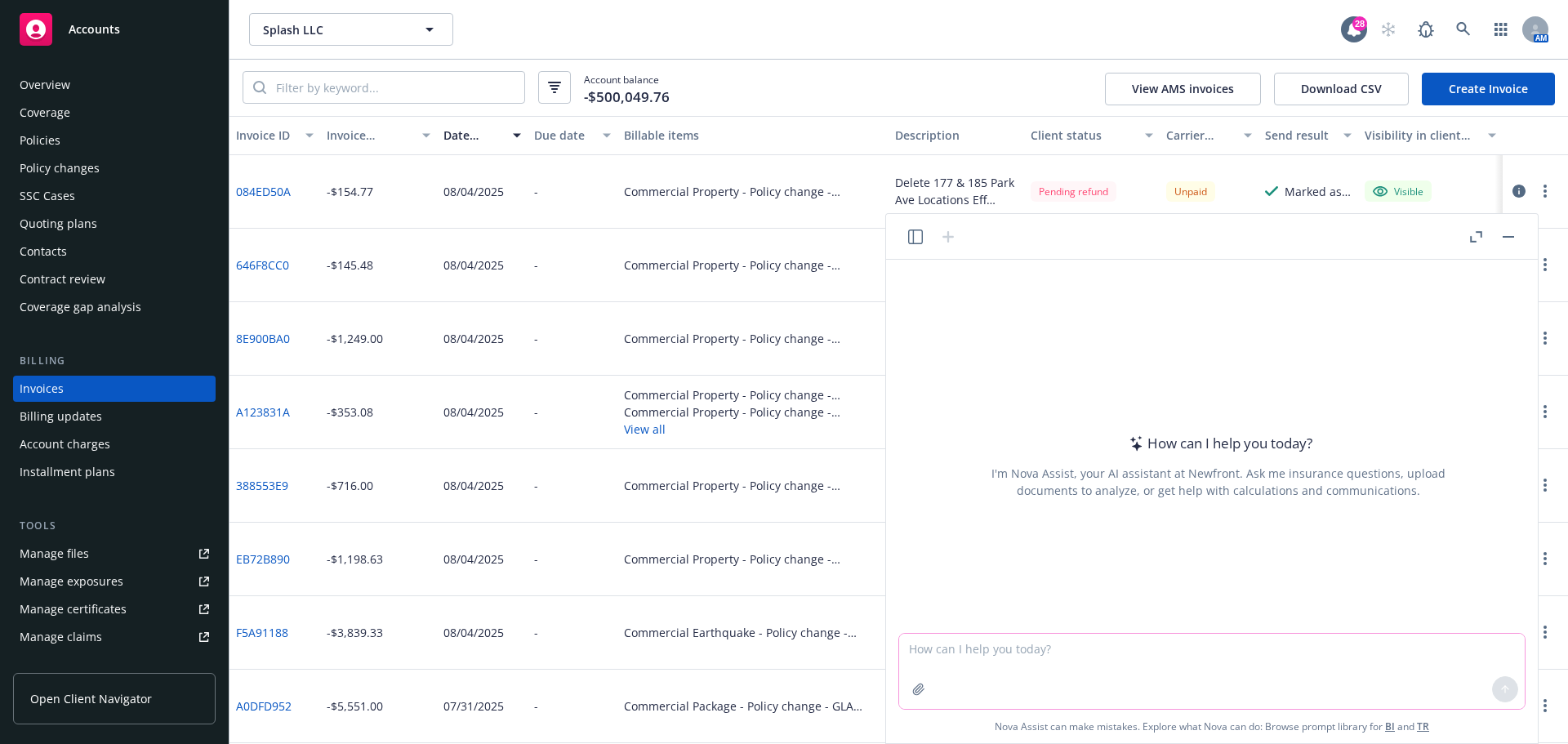 click at bounding box center [1212, 671] 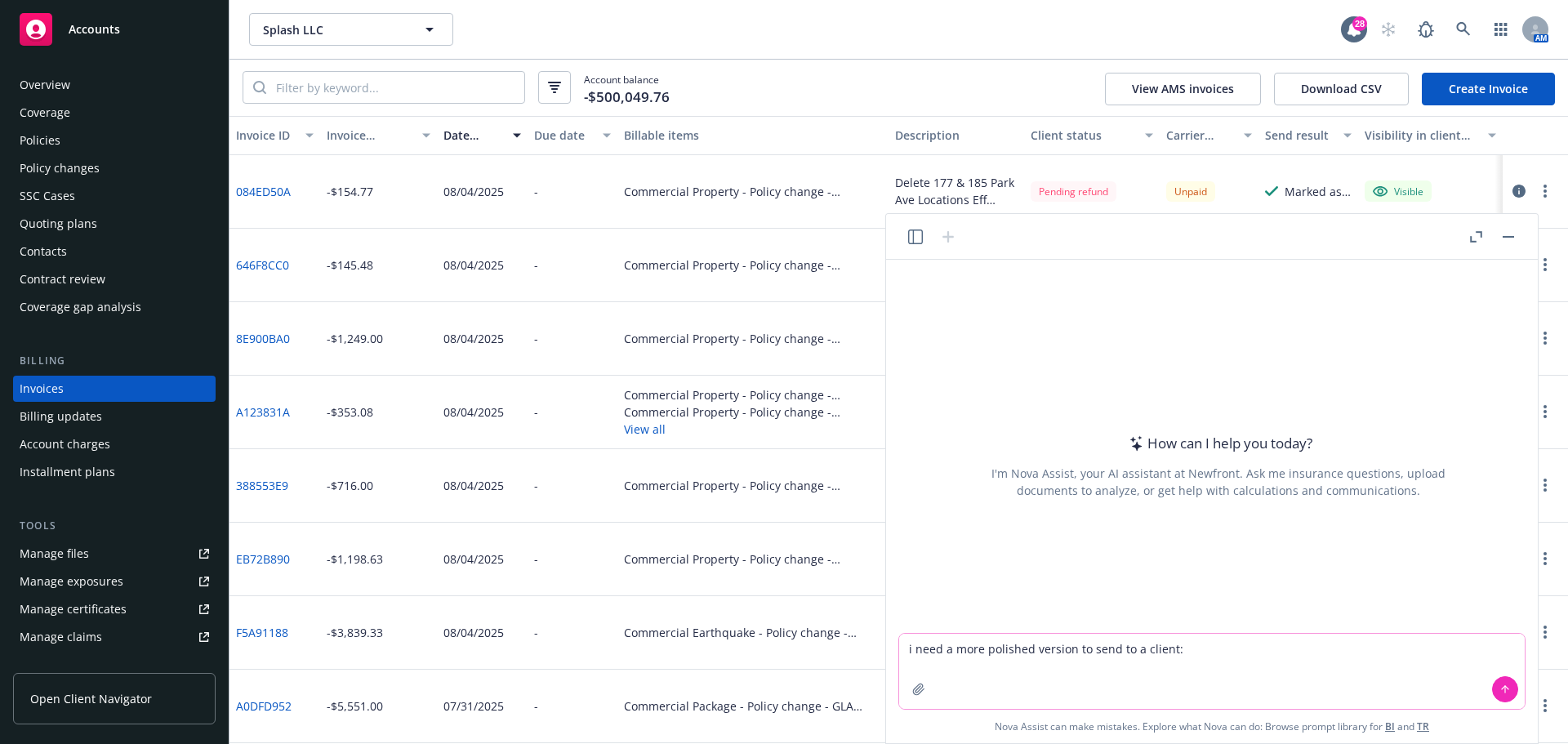 paste on "Thanks for the update. Sounds good, let us know if you need assistance with anything else.
Have a great weekend!" 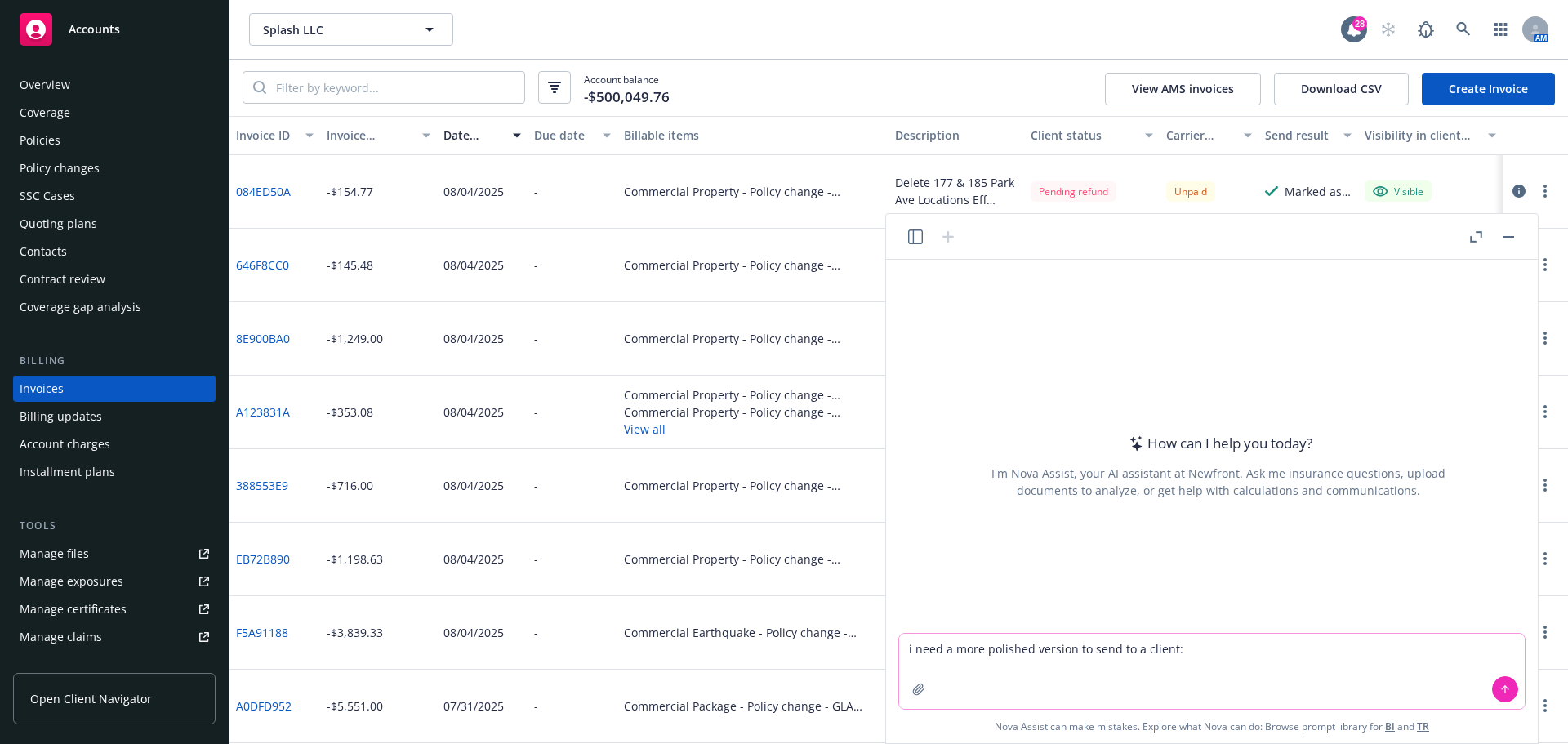 type on "i need a more polished version to send to a client:  Thanks for the update. Sounds good, let us know if you need assistance with anything else.
Have a great weekend!" 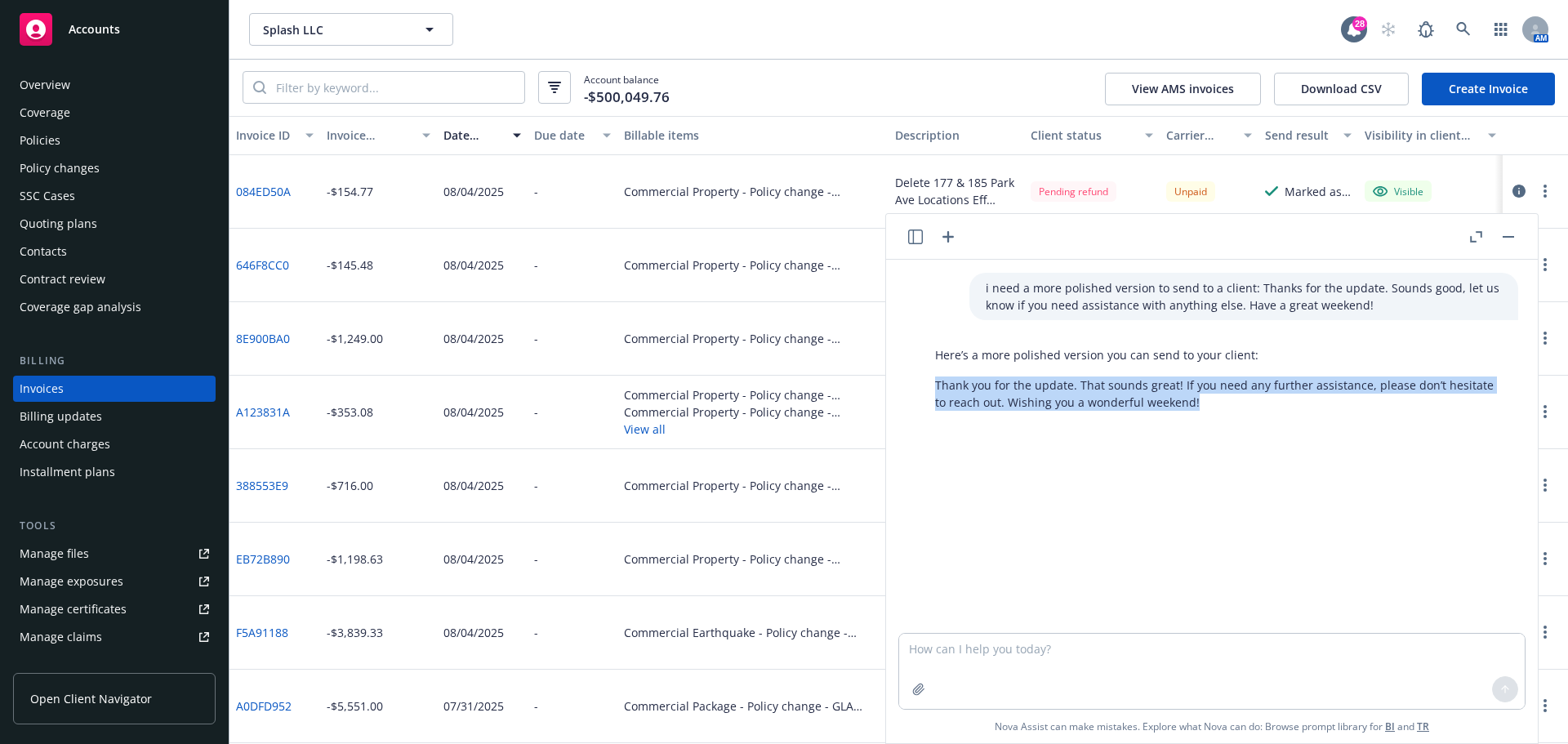 drag, startPoint x: 1182, startPoint y: 405, endPoint x: 936, endPoint y: 390, distance: 246.45689 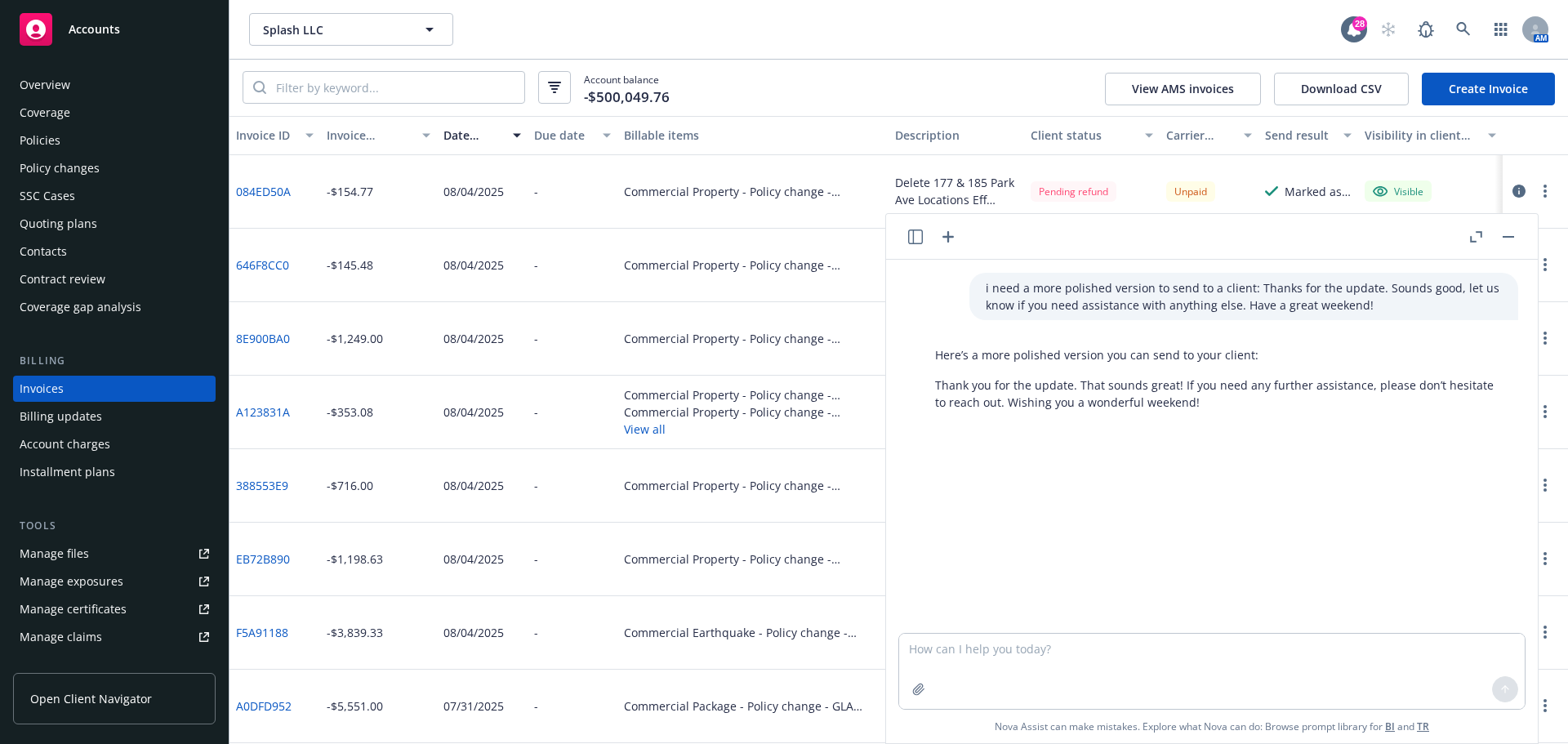 drag, startPoint x: 949, startPoint y: 16, endPoint x: 963, endPoint y: 23, distance: 15.652476 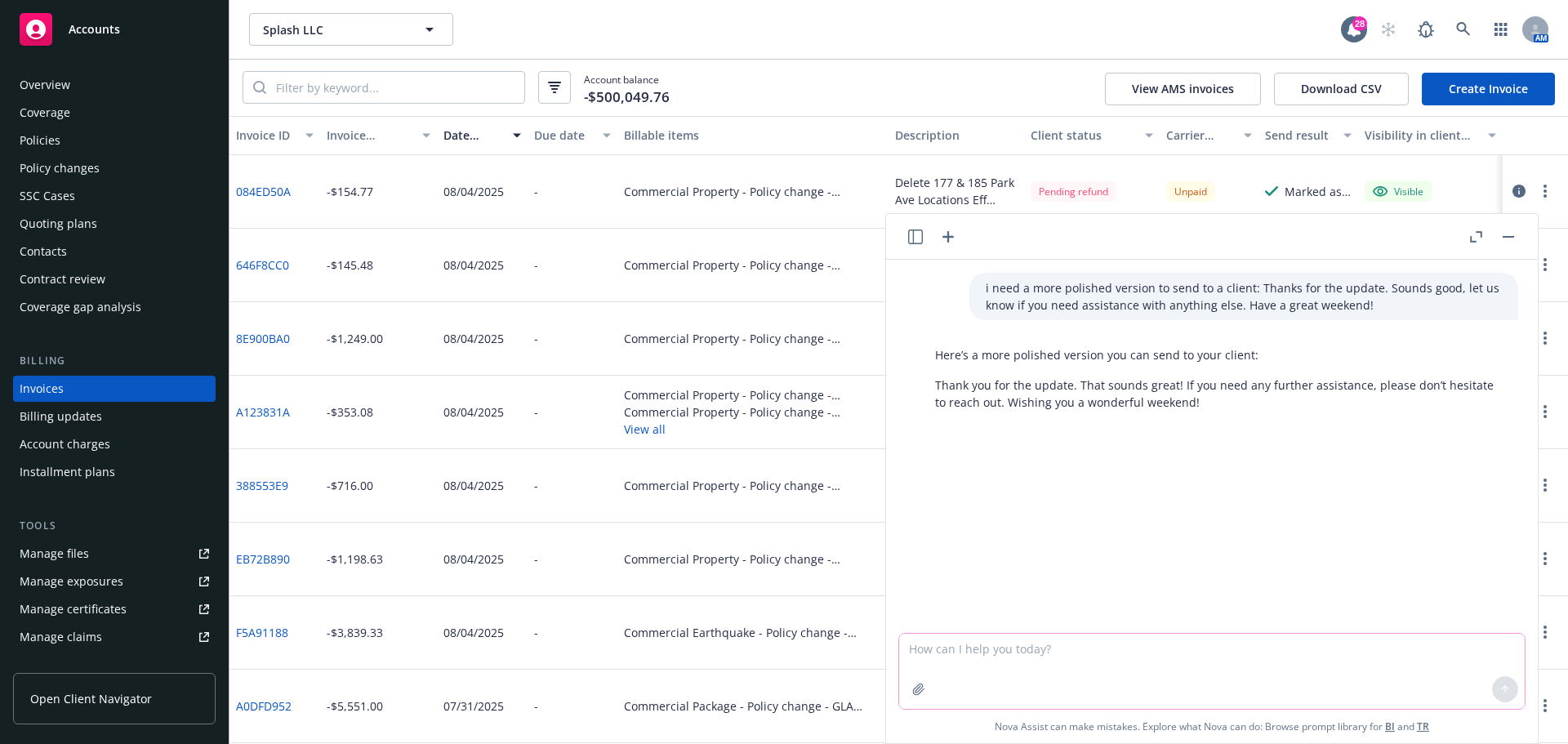 click at bounding box center (1212, 671) 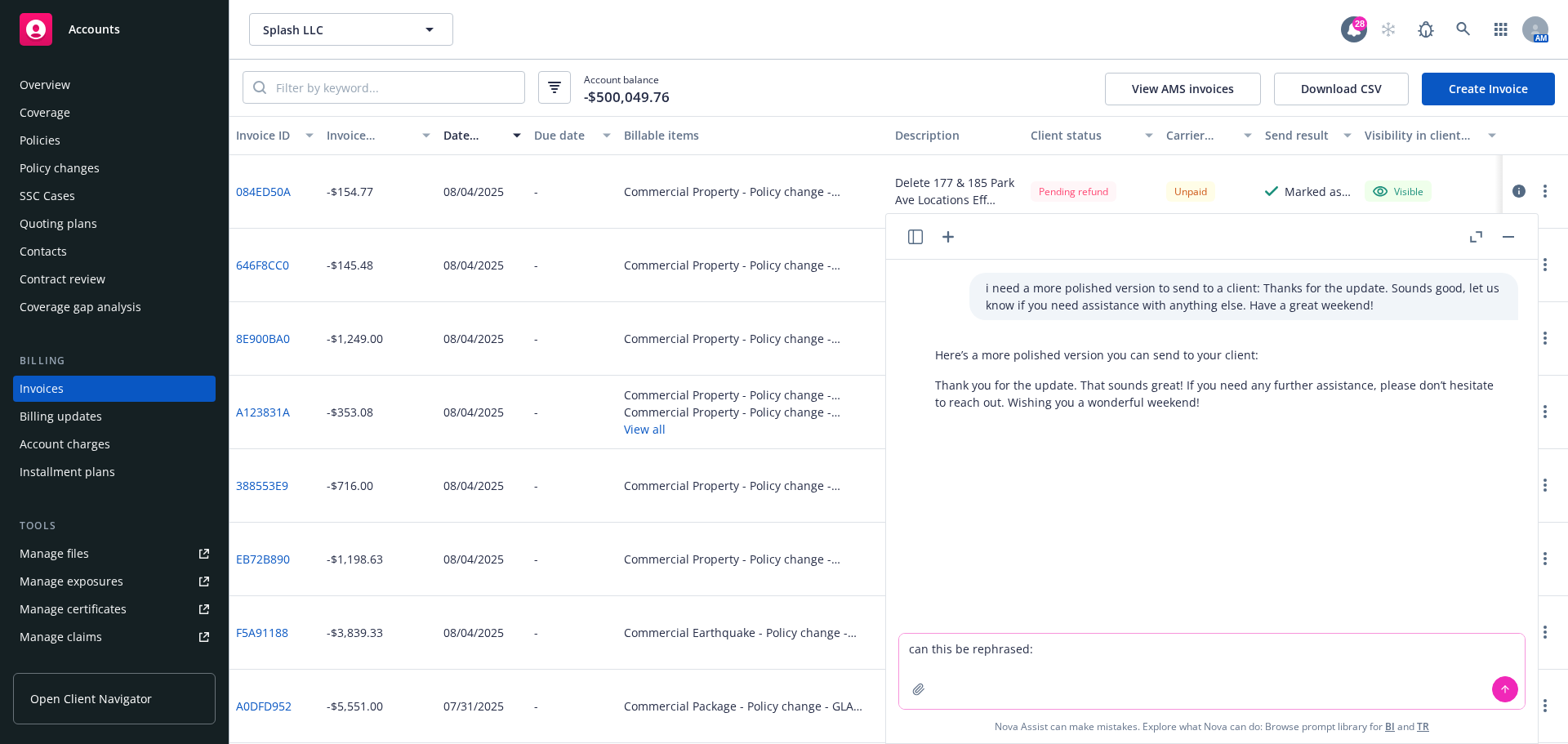paste on "Thank you for the update. That sounds great.
If you need any further assistance, please don’t hesitate to reach out.
Have a wonderful weekend!" 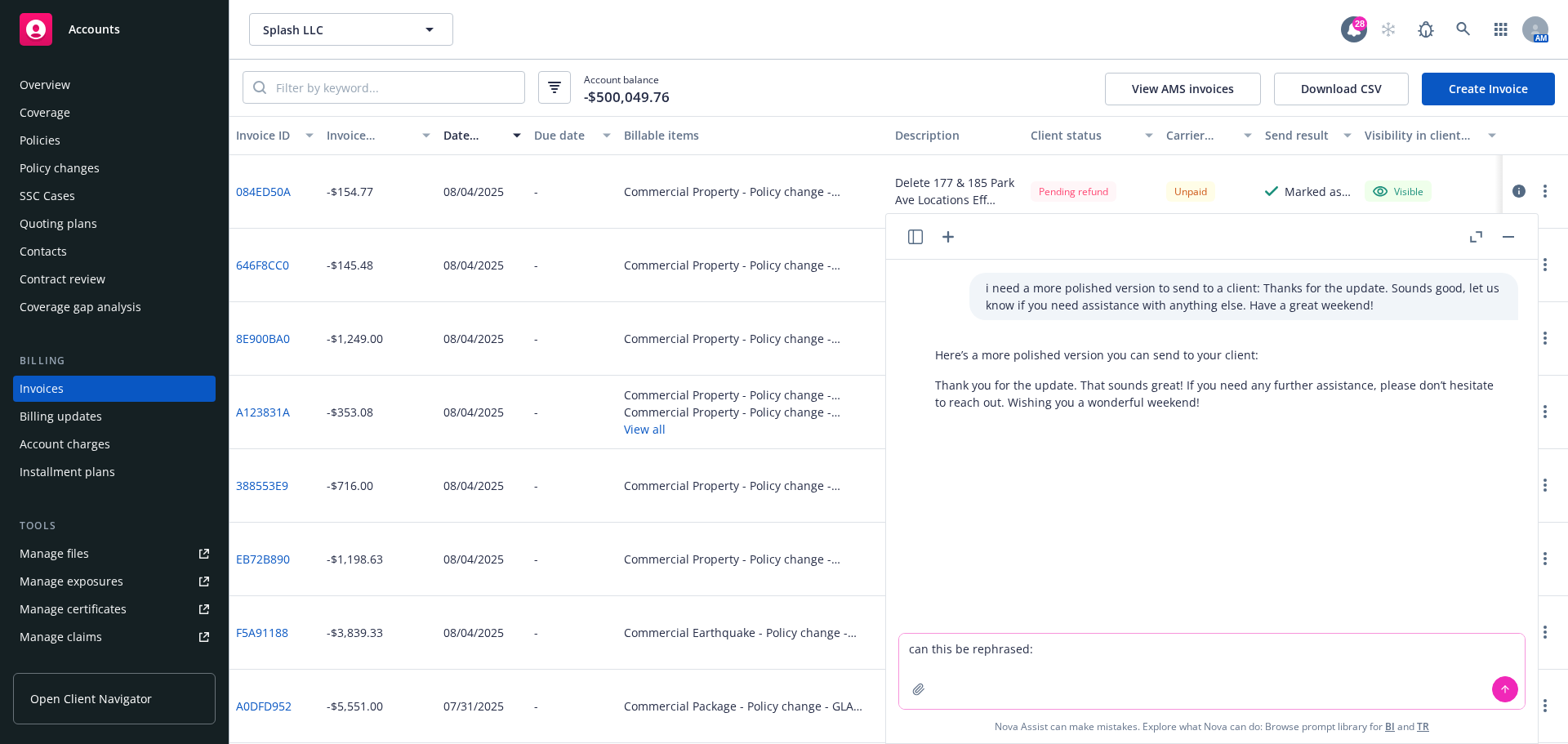 type on "can this be rephrased:Thank you for the update. That sounds great.
If you need any further assistance, please don’t hesitate to reach out.
Have a wonderful weekend!" 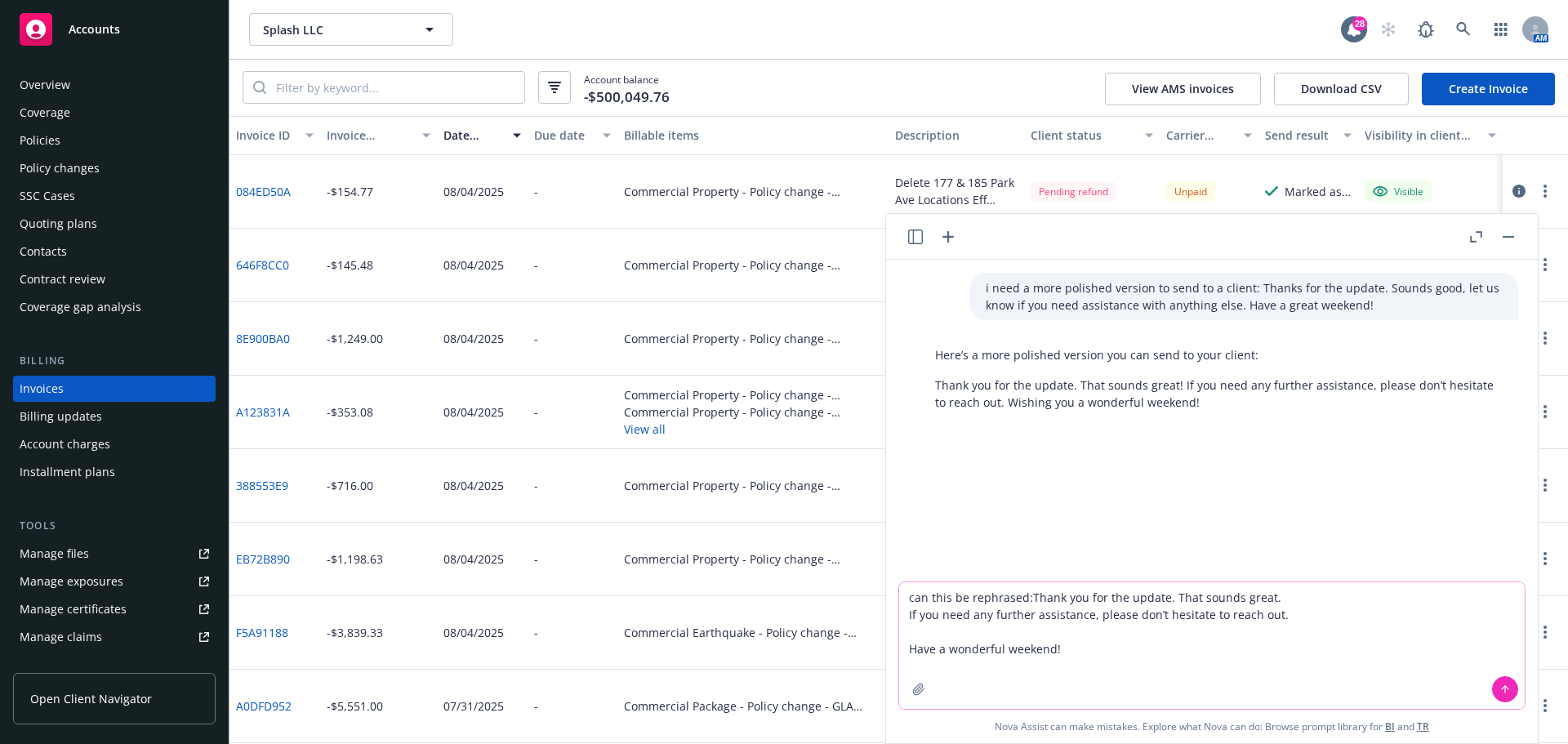 type 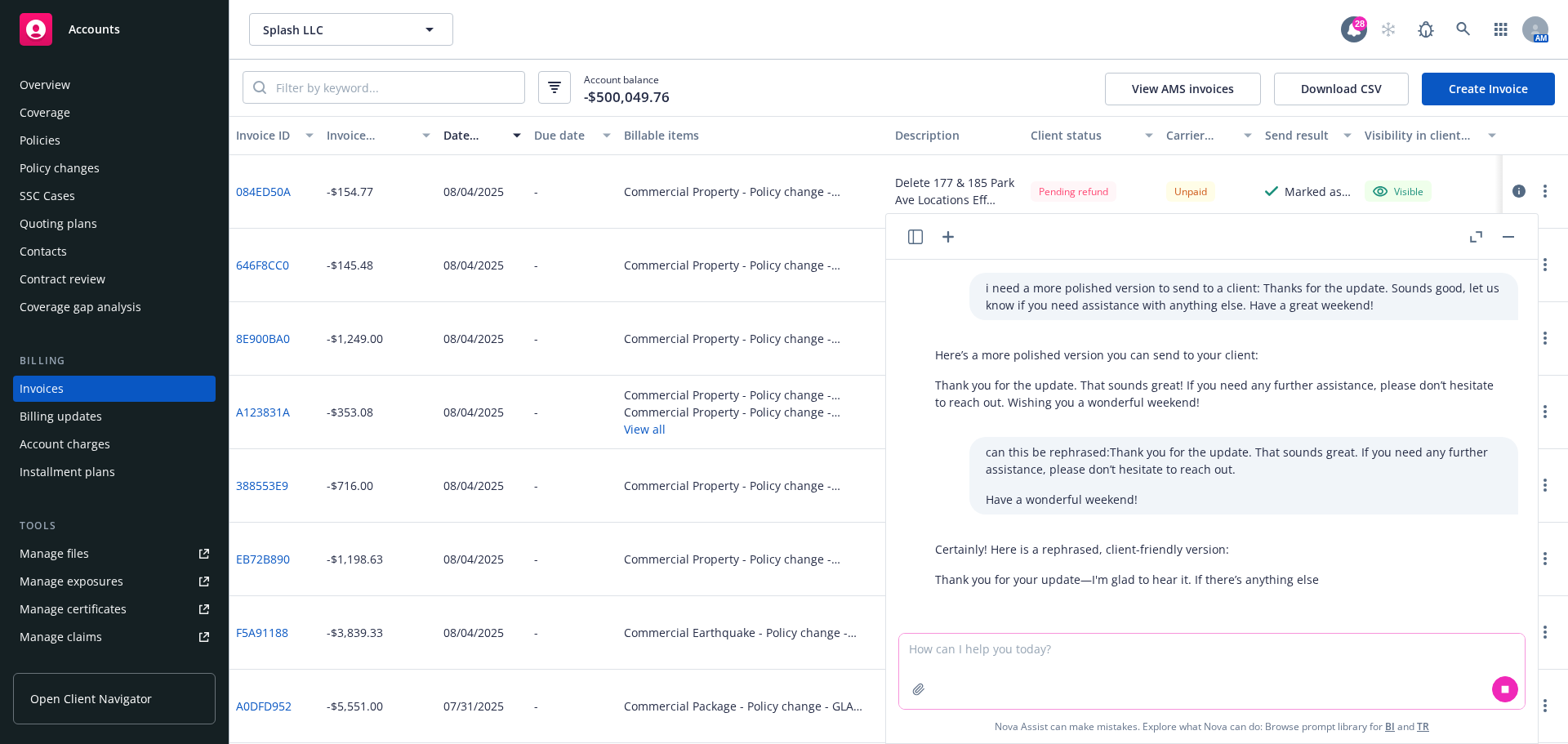 scroll, scrollTop: 18, scrollLeft: 0, axis: vertical 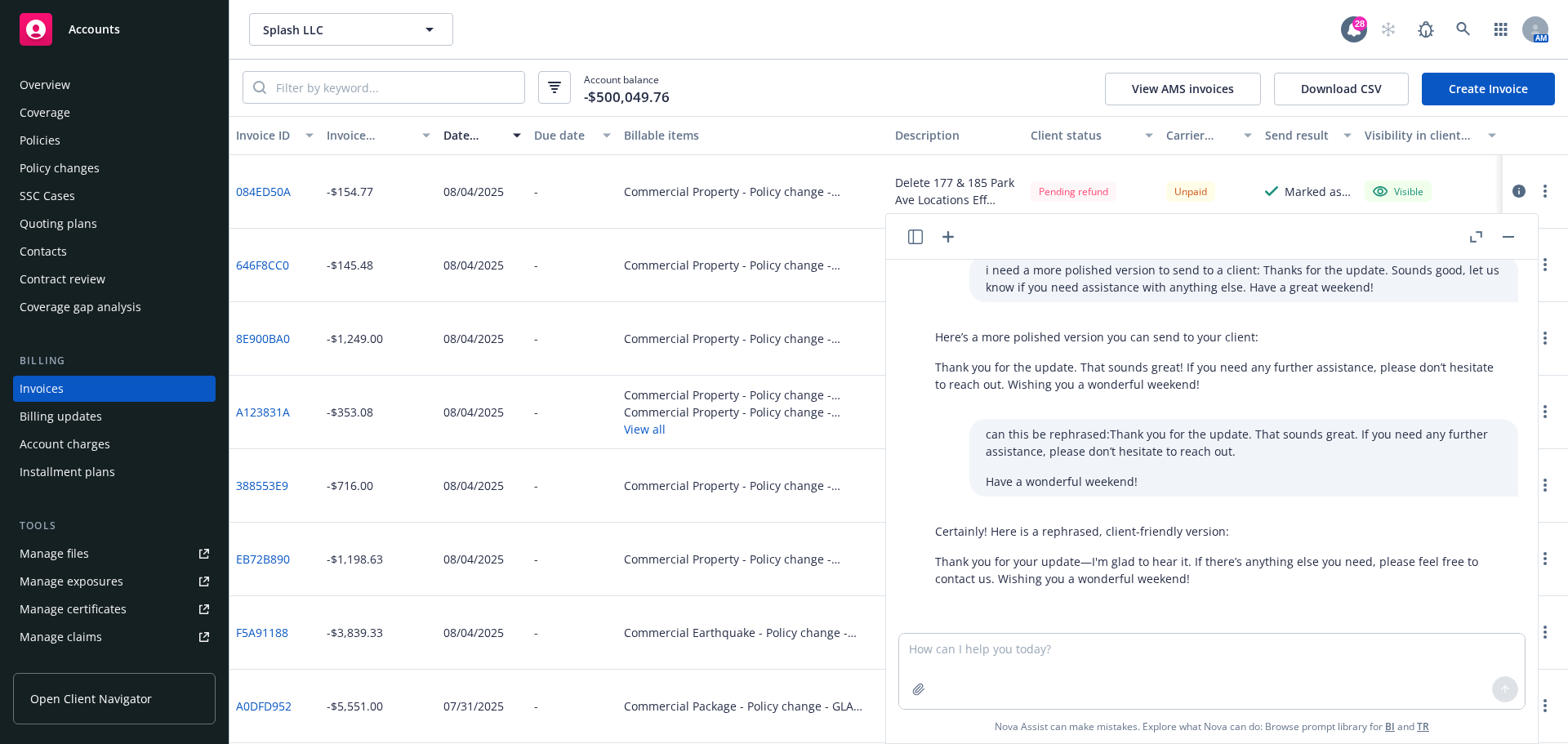 click at bounding box center (1508, 237) 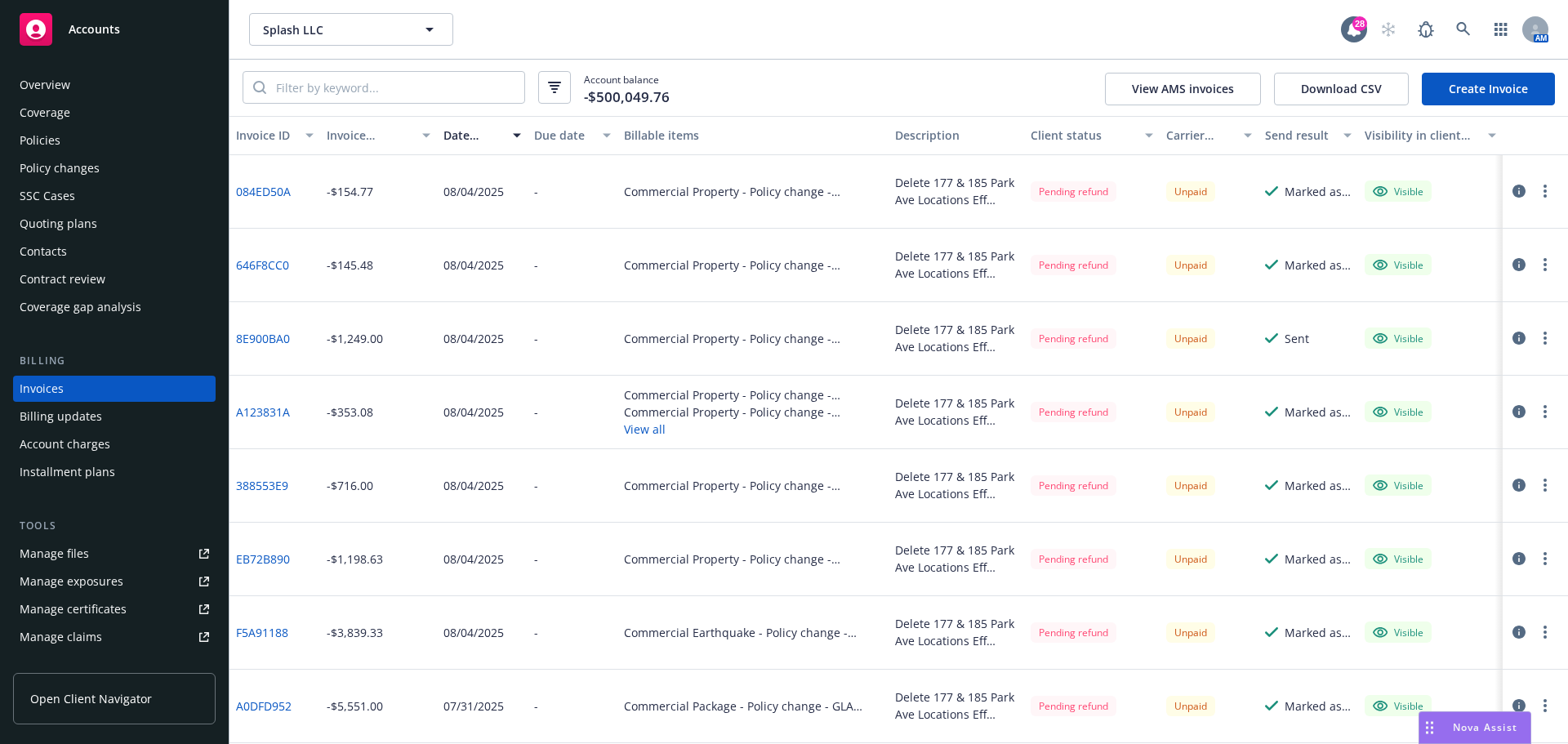 click on "Nova Assist" at bounding box center (1485, 727) 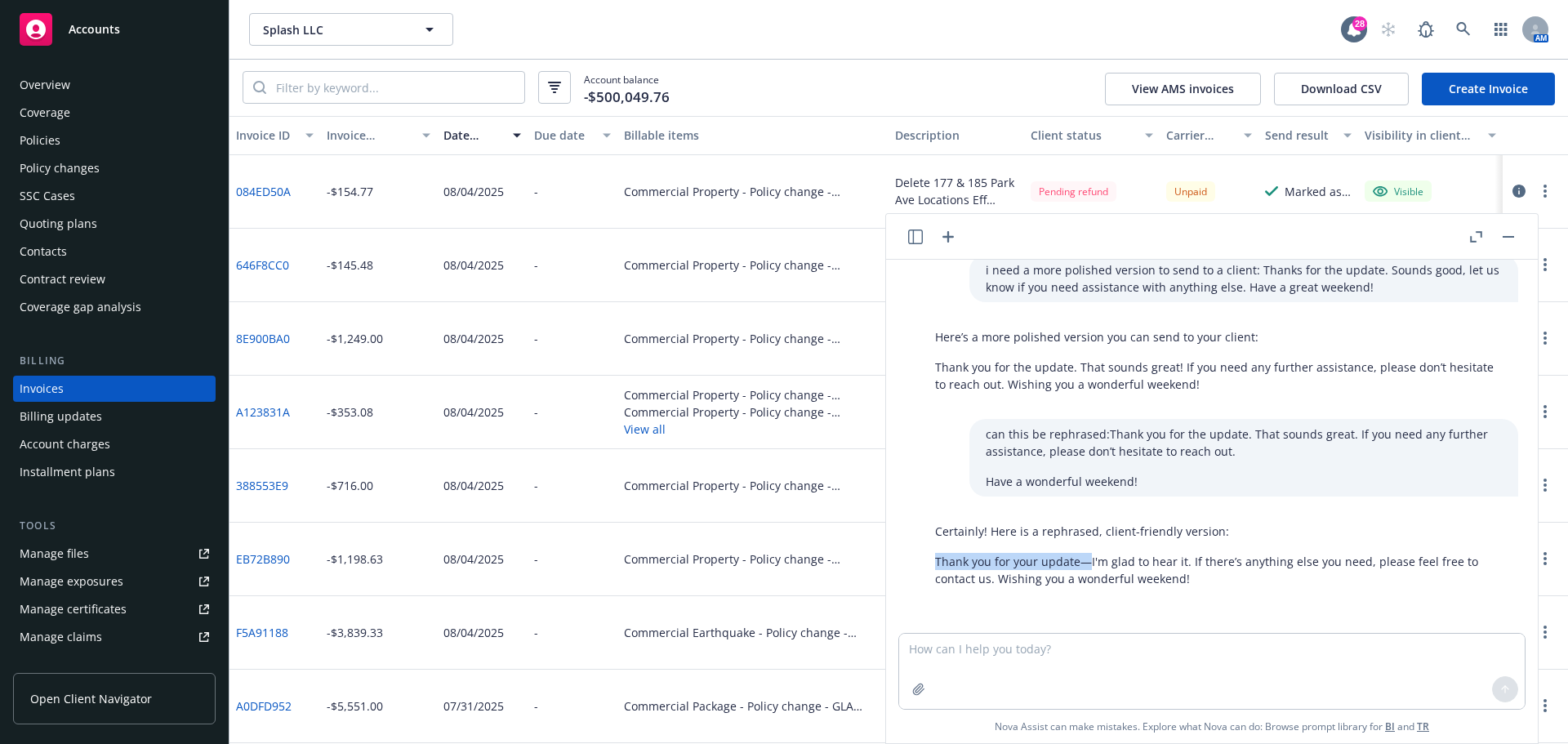 drag, startPoint x: 1085, startPoint y: 559, endPoint x: 928, endPoint y: 555, distance: 157.05095 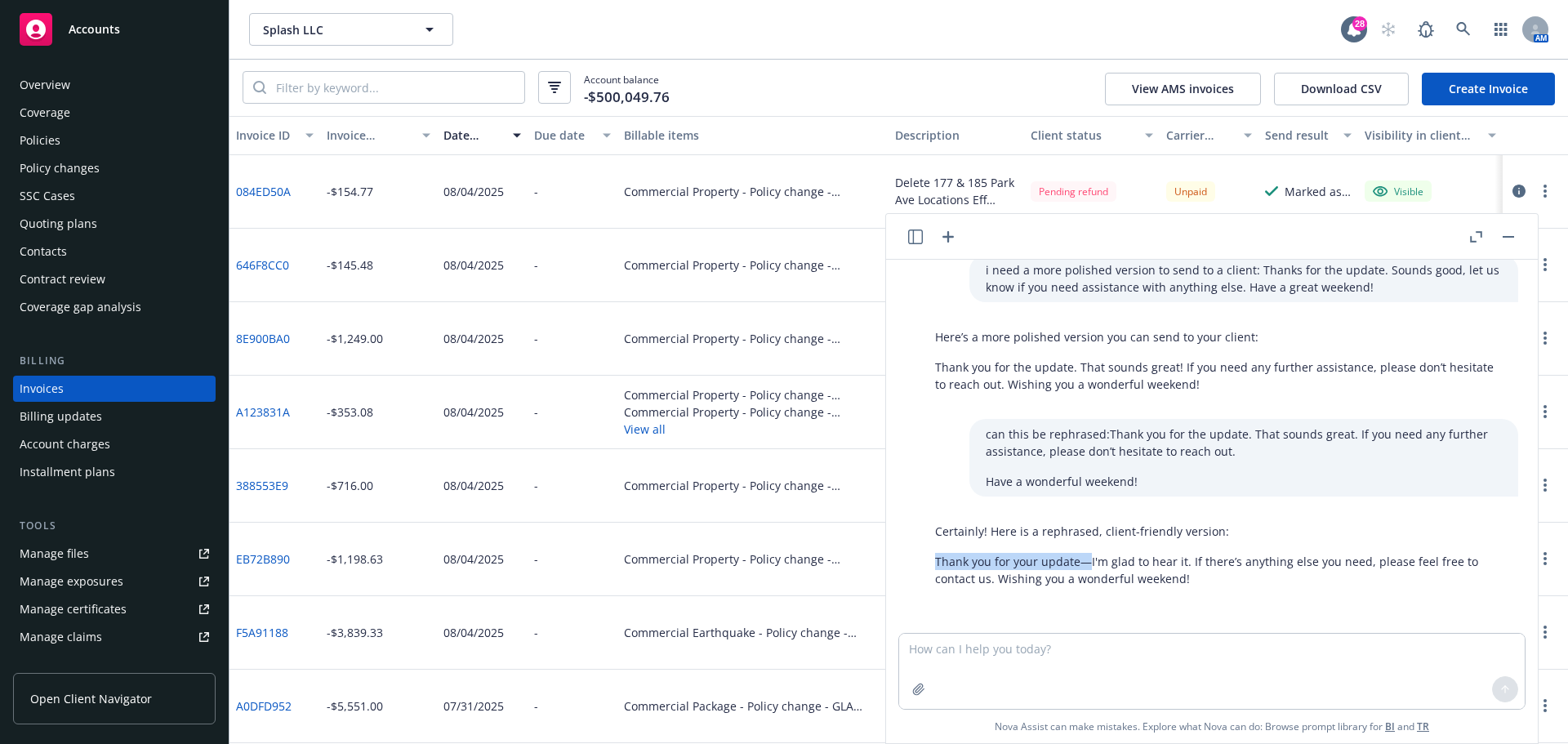 click on "Certainly! Here is a rephrased, client-friendly version:
Thank you for your update—I'm glad to hear it. If there’s anything else you need, please feel free to contact us. Wishing you a wonderful weekend!" at bounding box center [1218, 555] 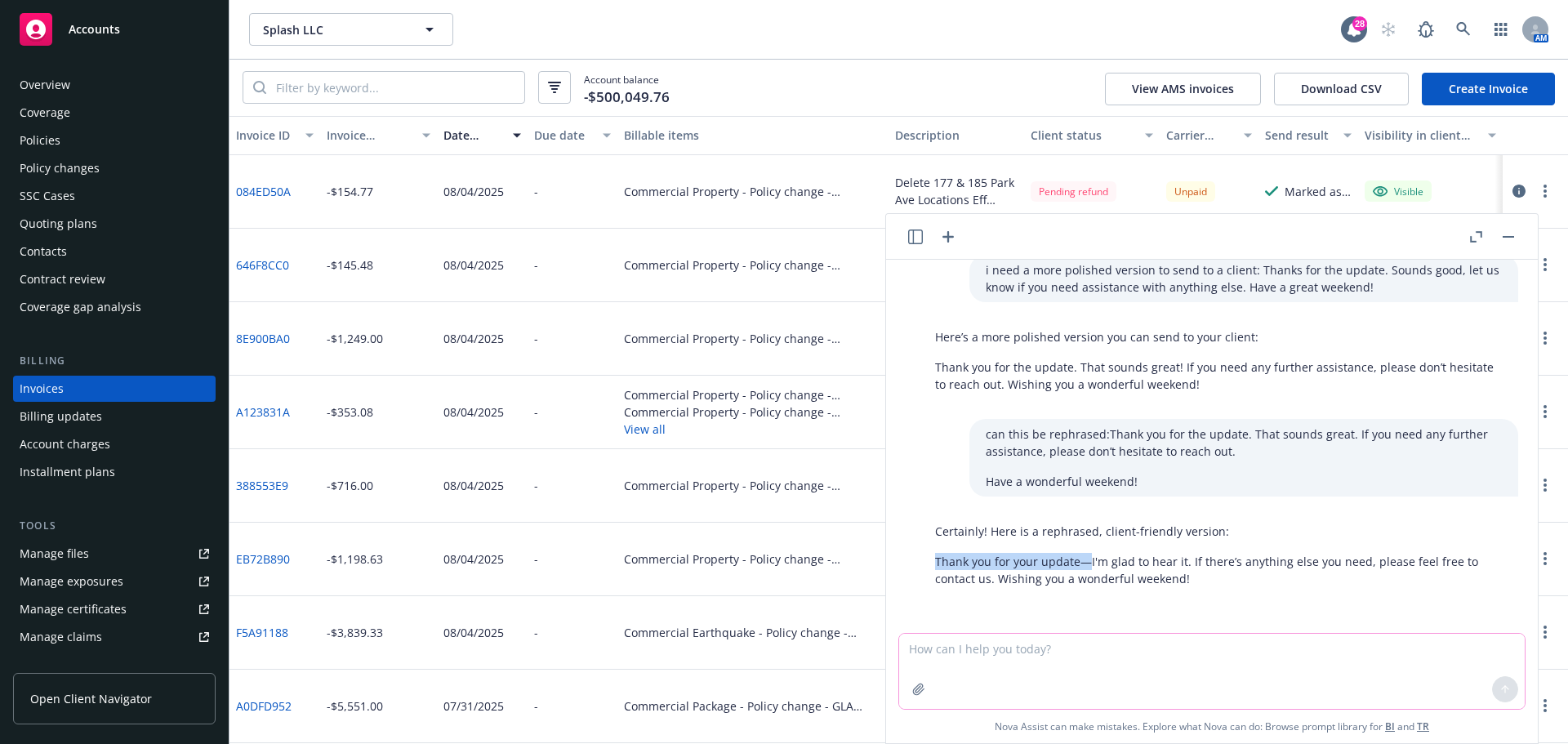 click at bounding box center (1212, 671) 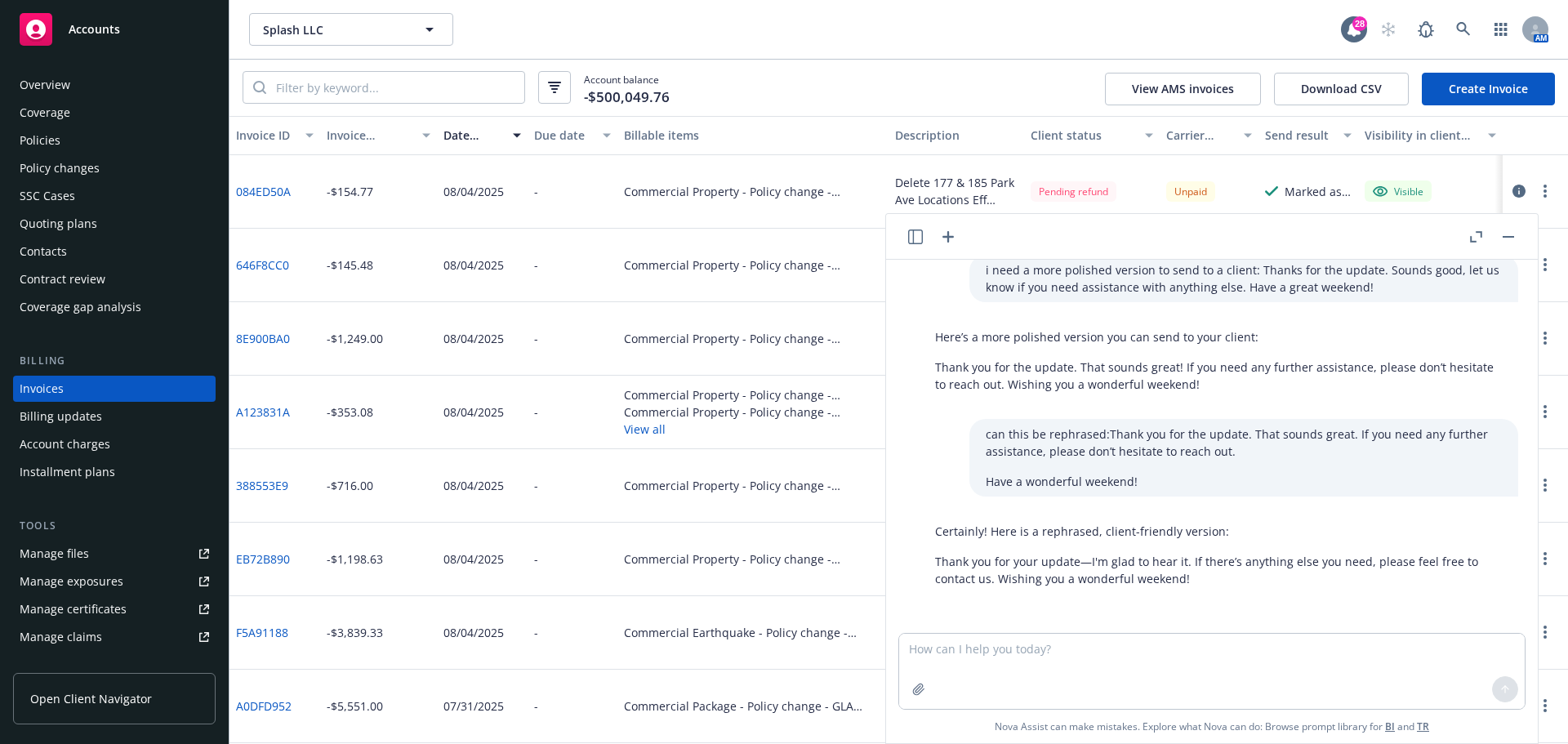click at bounding box center (1476, 237) 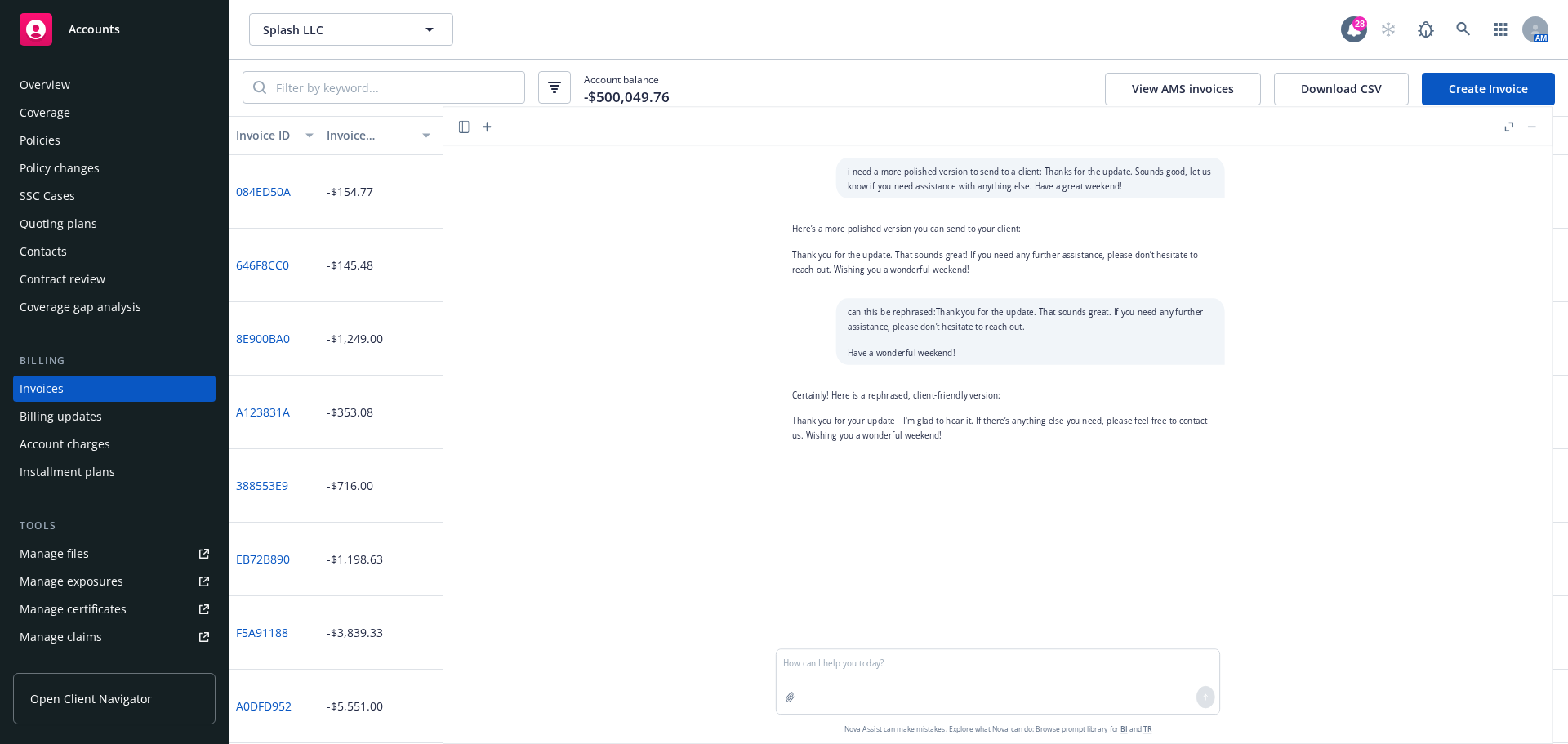 scroll, scrollTop: 0, scrollLeft: 0, axis: both 